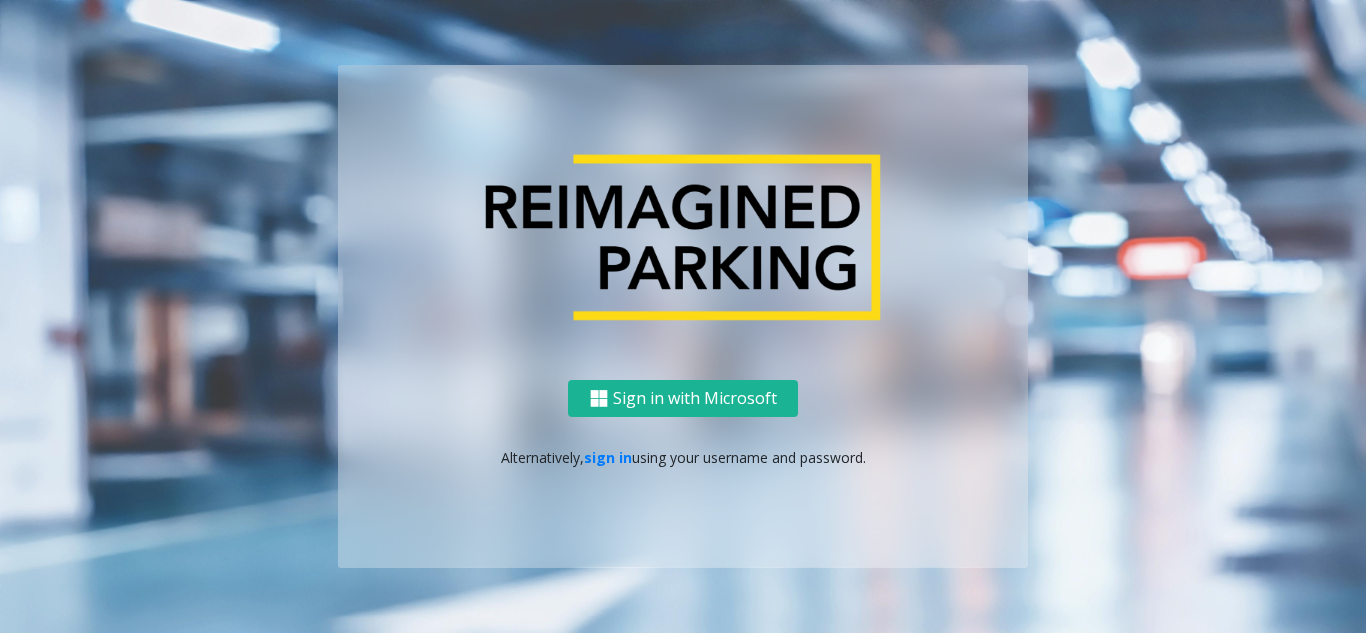 scroll, scrollTop: 0, scrollLeft: 0, axis: both 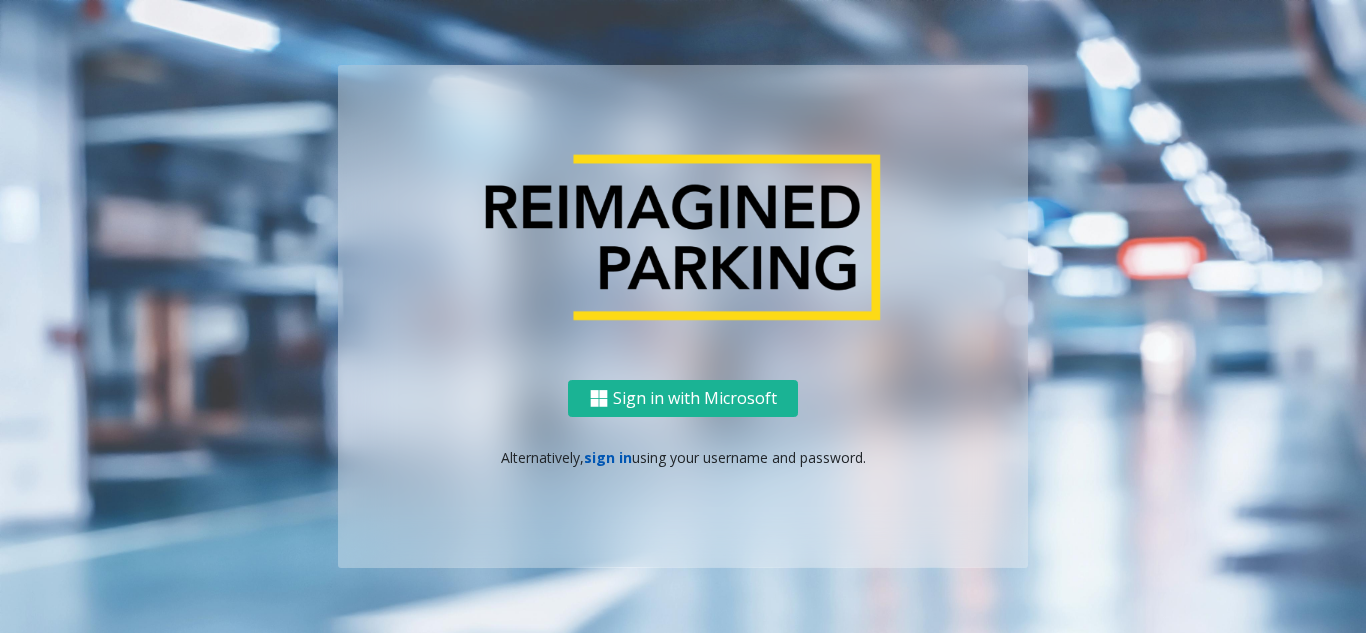 click on "sign in" 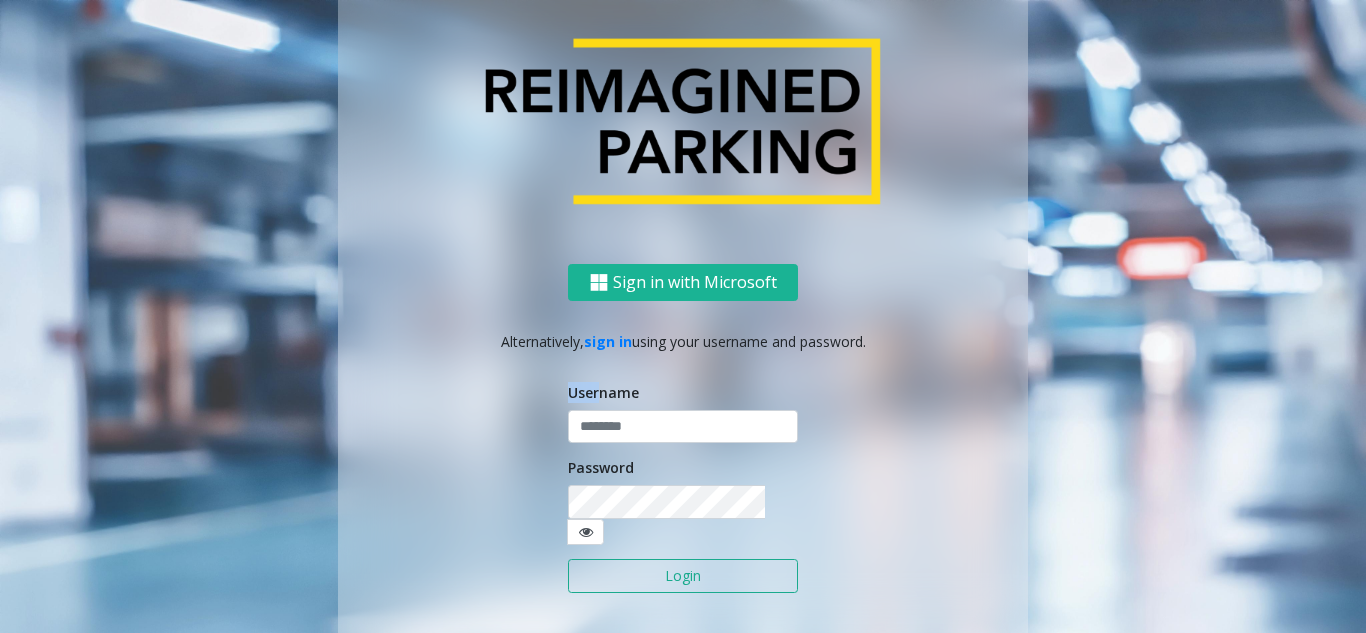 drag, startPoint x: 589, startPoint y: 407, endPoint x: 595, endPoint y: 438, distance: 31.575306 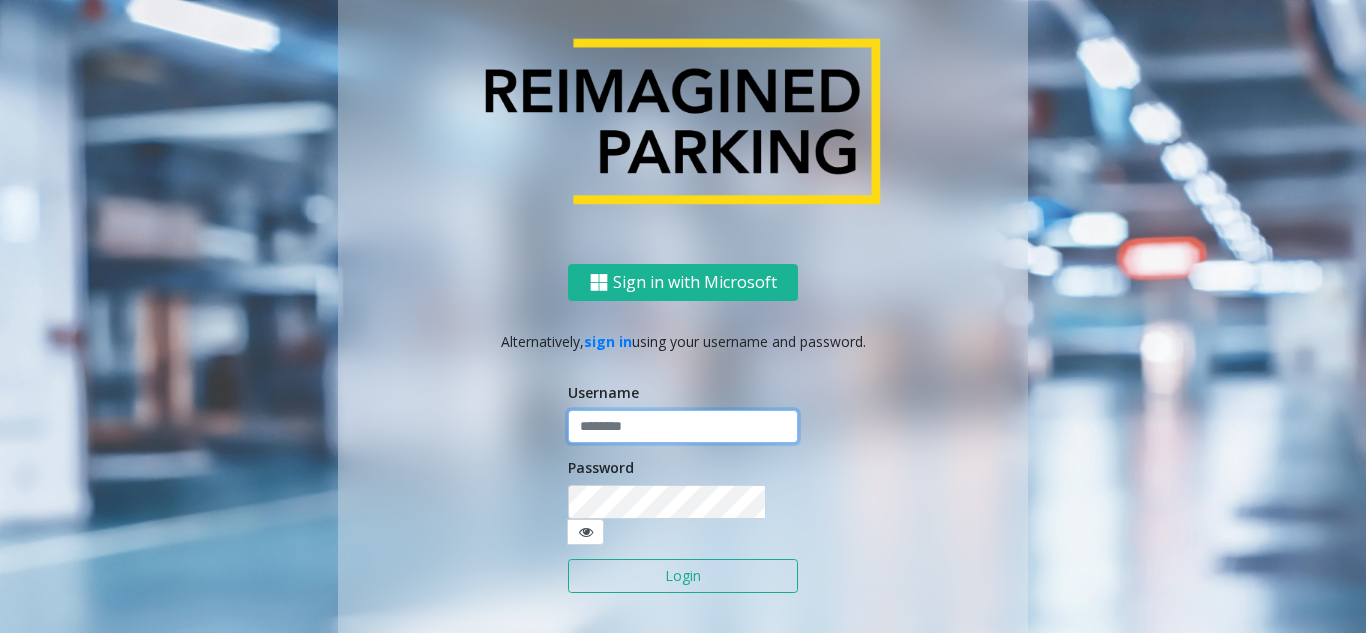 click 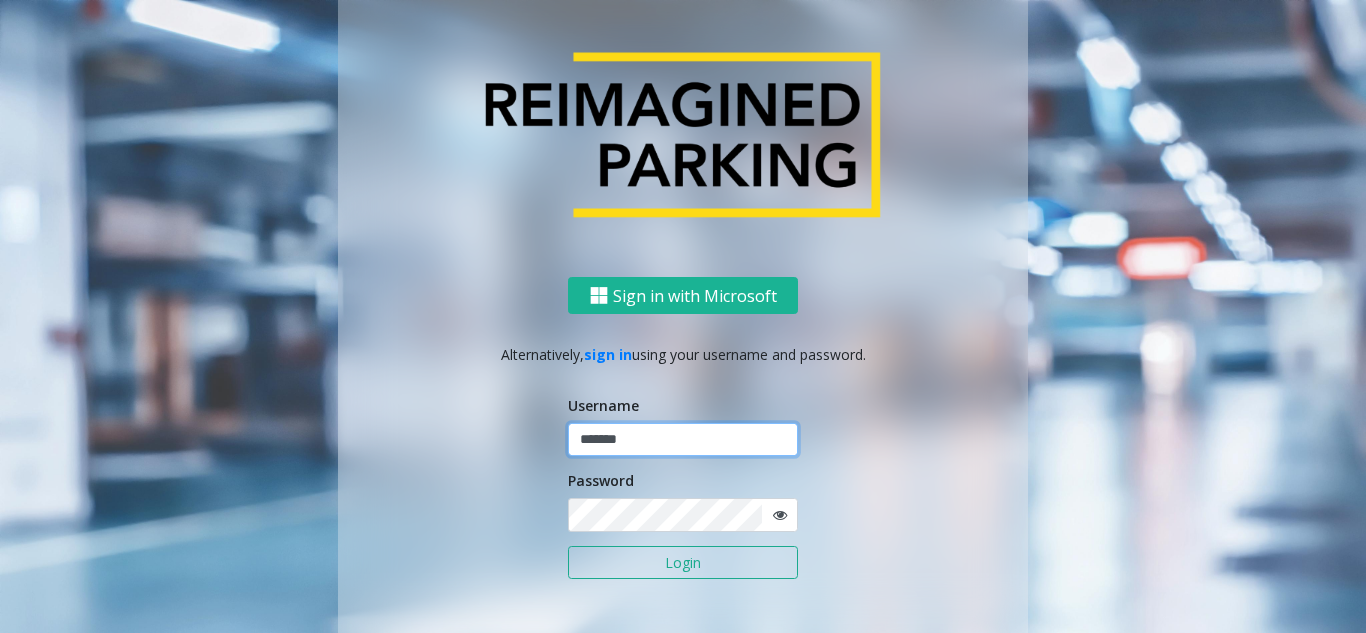type on "*******" 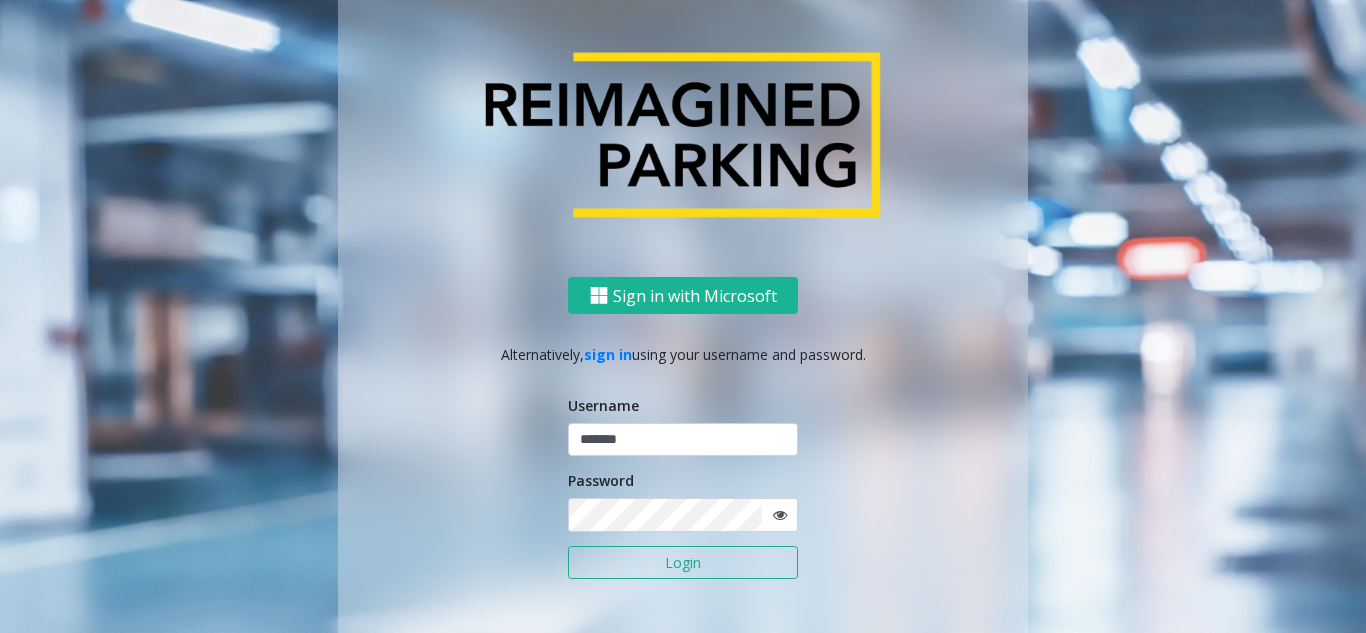 click 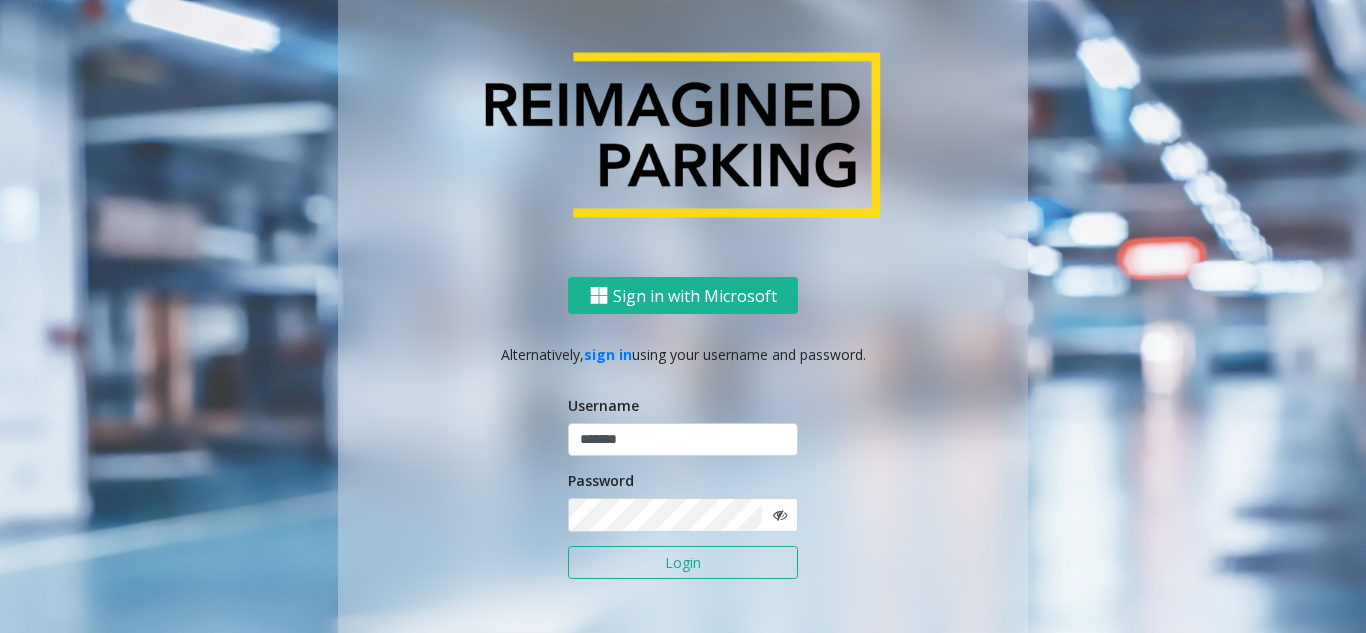 click on "Login" 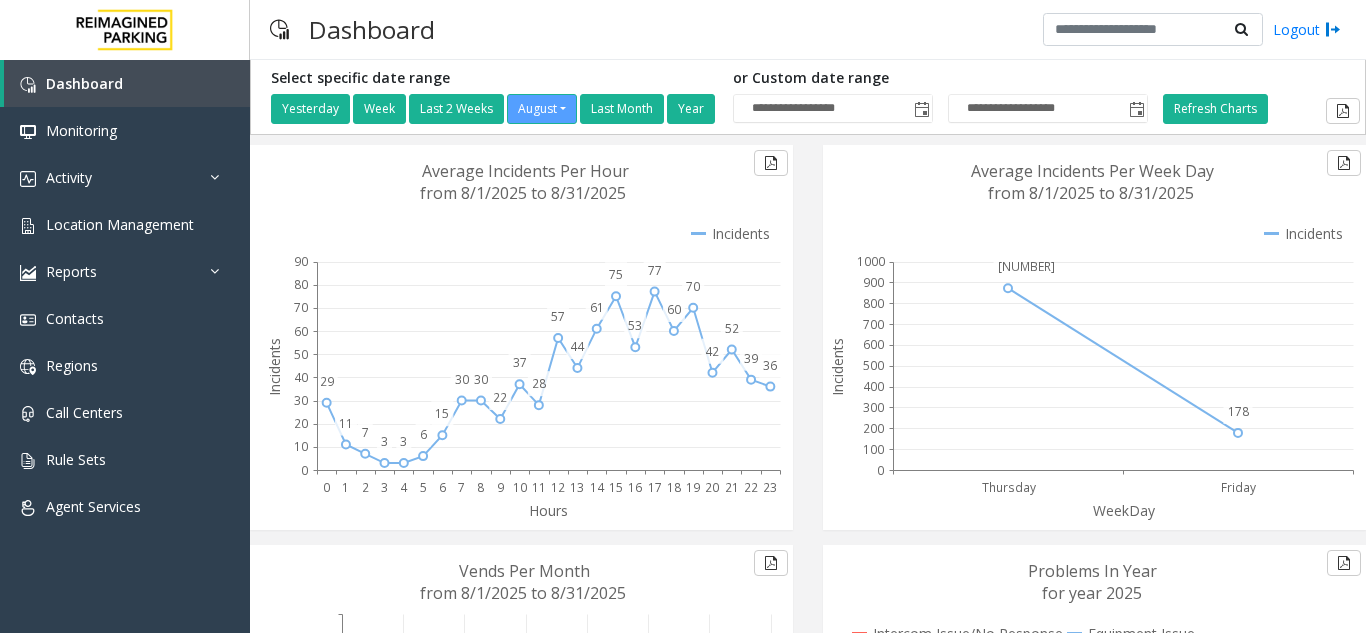 drag, startPoint x: 515, startPoint y: 6, endPoint x: 957, endPoint y: 24, distance: 442.36636 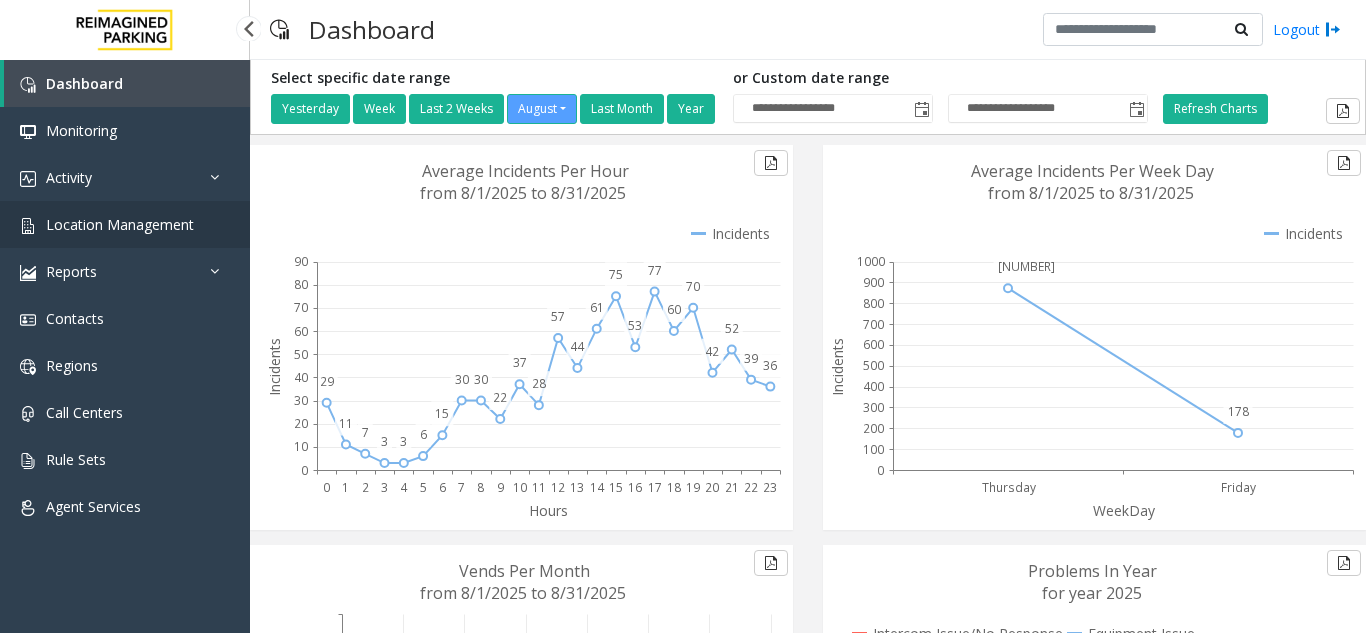 click on "Location Management" at bounding box center (120, 224) 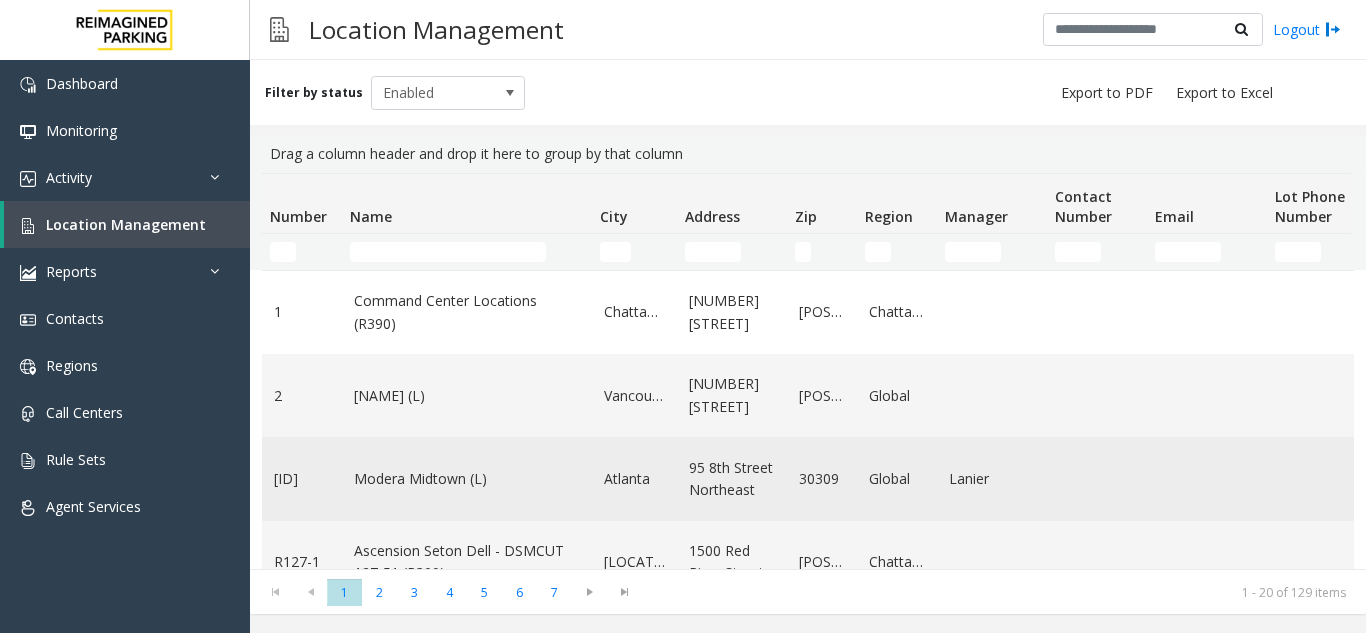 click 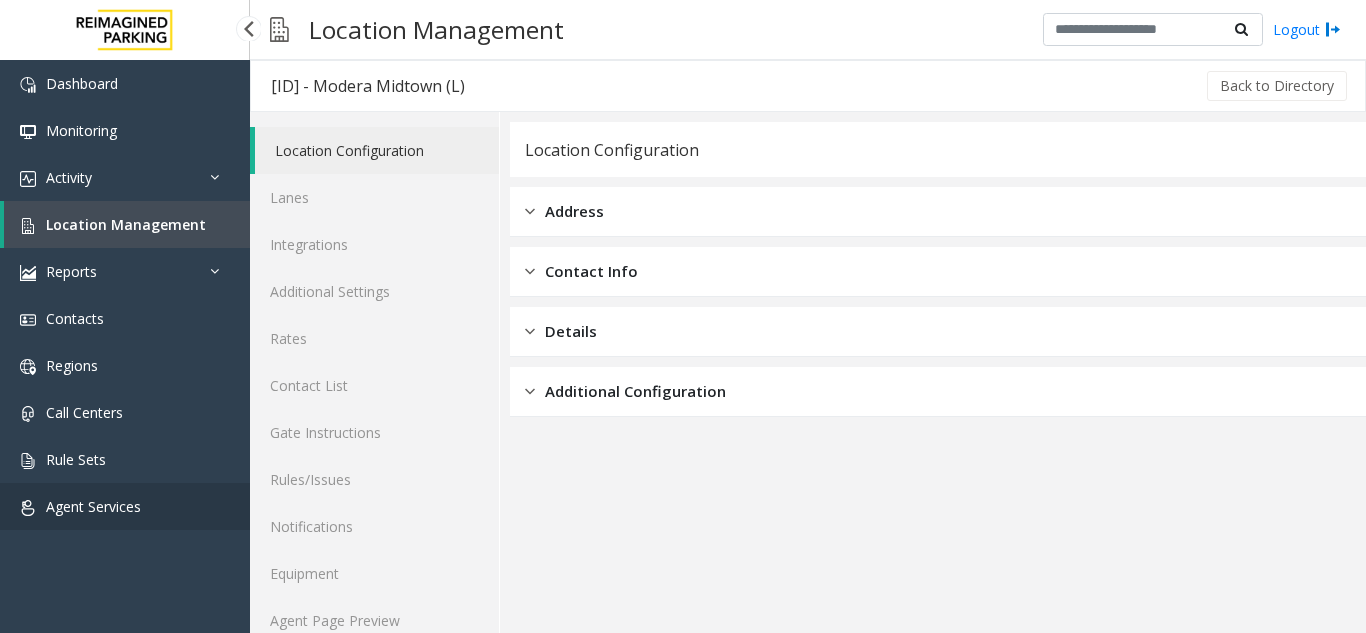 click on "Agent Services" at bounding box center [125, 506] 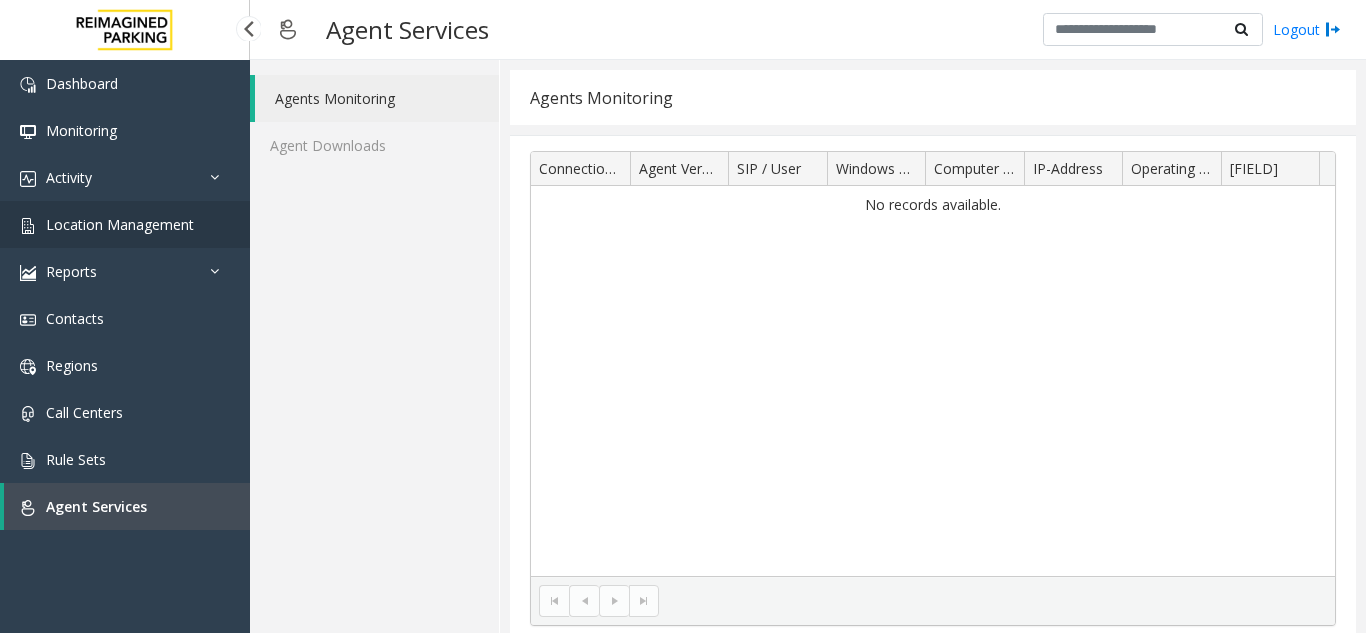 click on "Location Management" at bounding box center [120, 224] 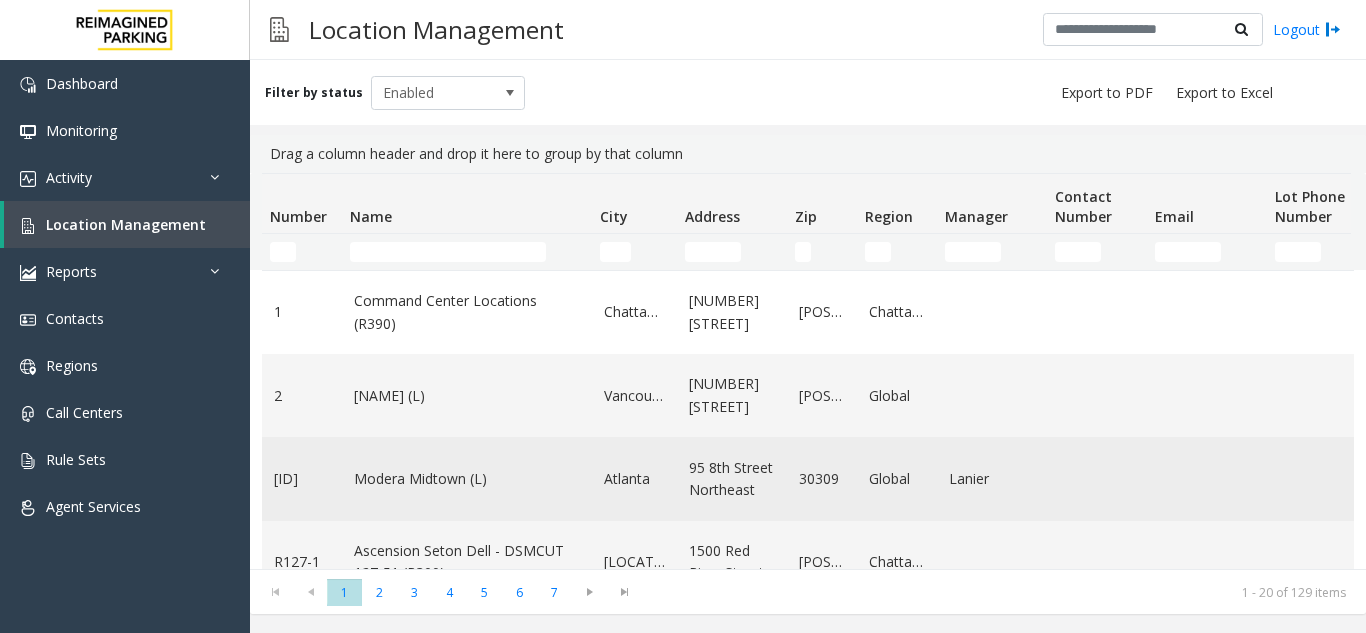 click on "Modera Midtown (L)" 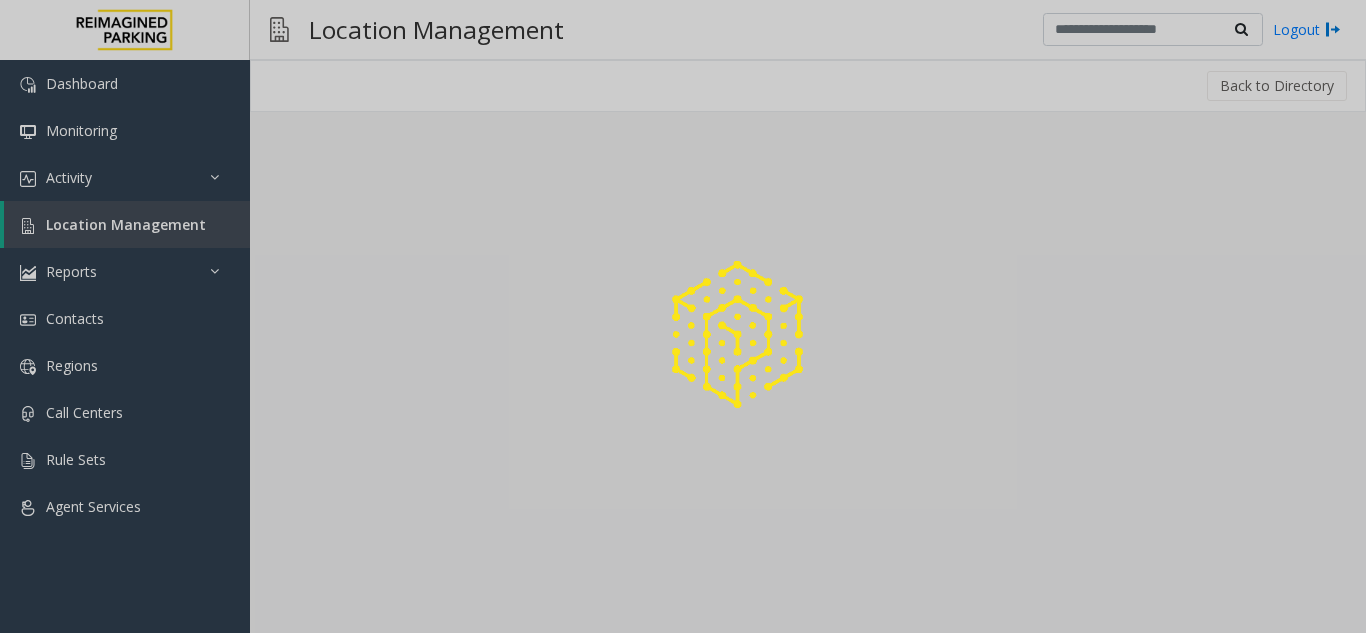 drag, startPoint x: 384, startPoint y: 494, endPoint x: 372, endPoint y: 497, distance: 12.369317 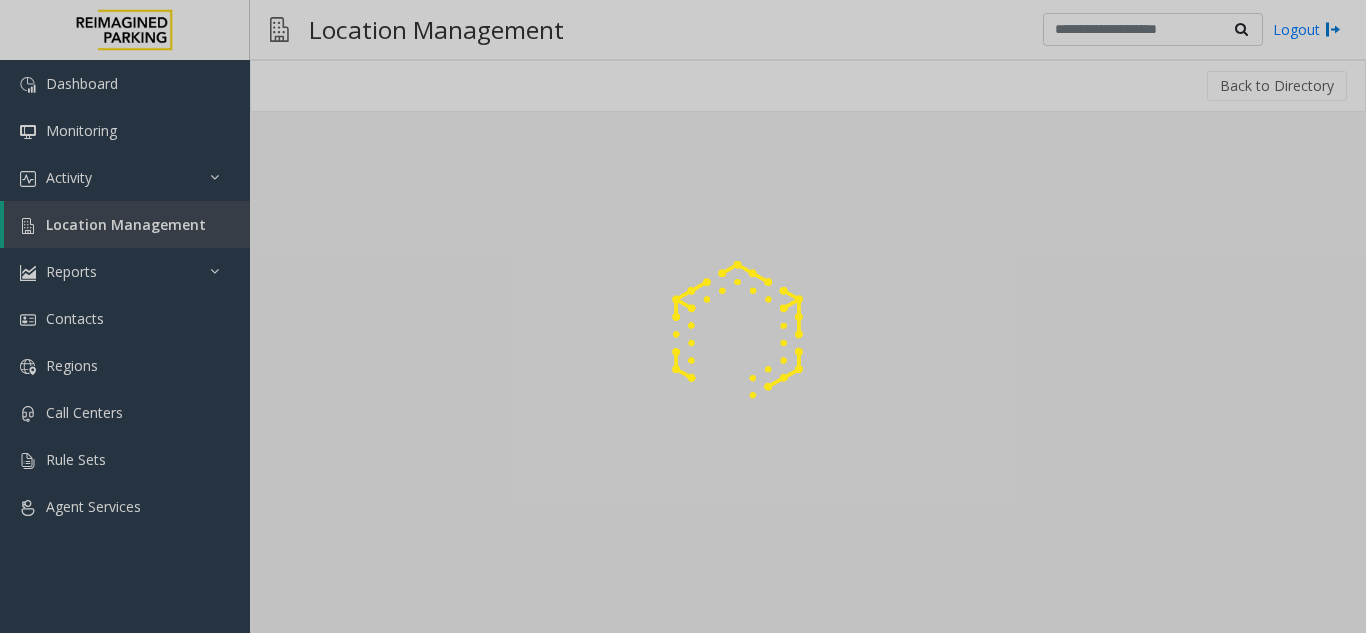click 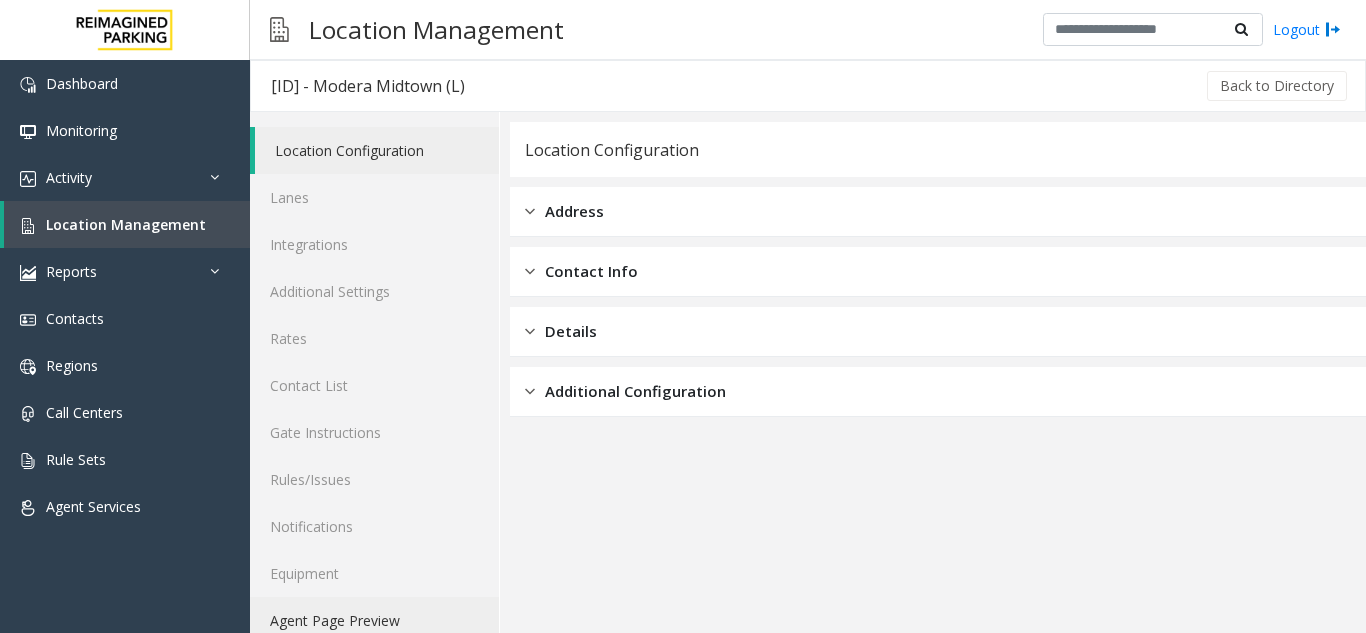 click on "Agent Page Preview" 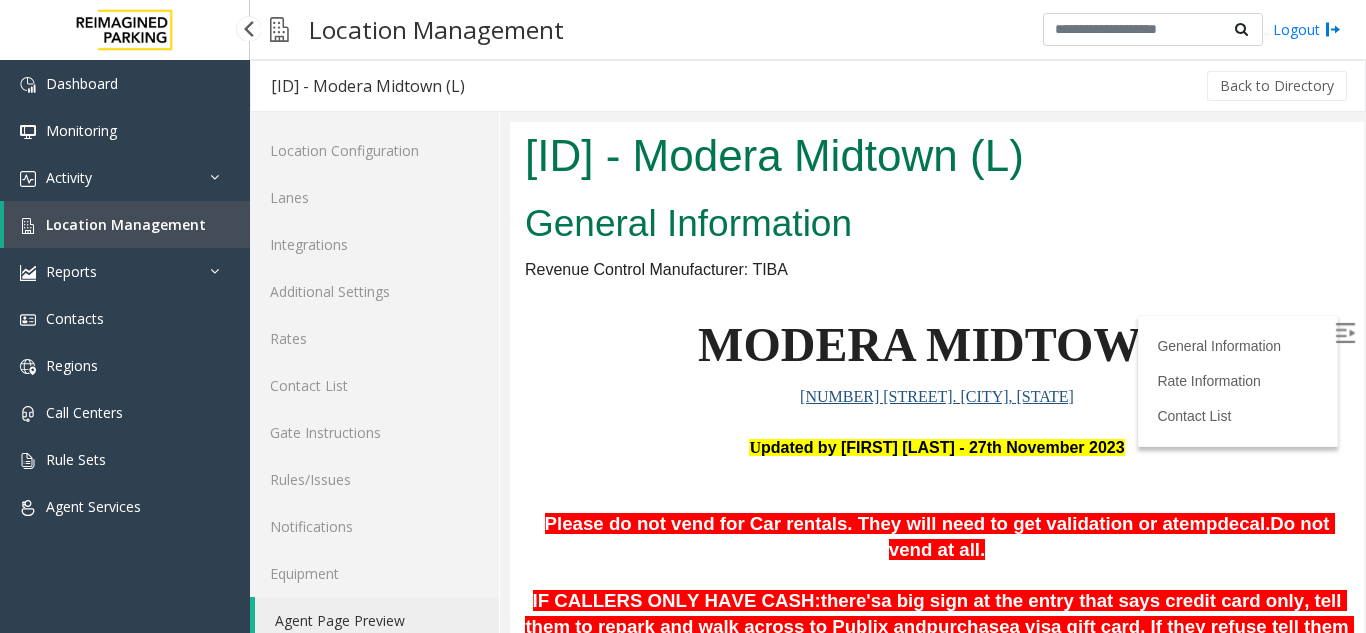 scroll, scrollTop: 0, scrollLeft: 0, axis: both 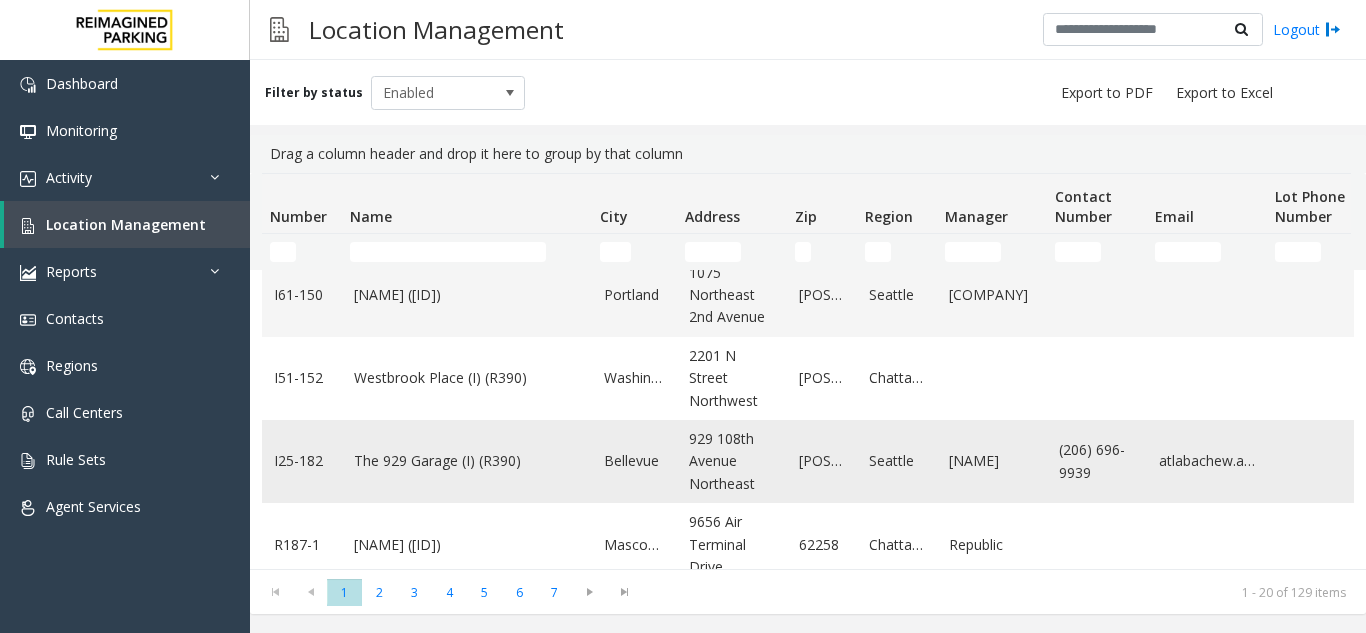 click on "The 929 Garage (I) (R390)" 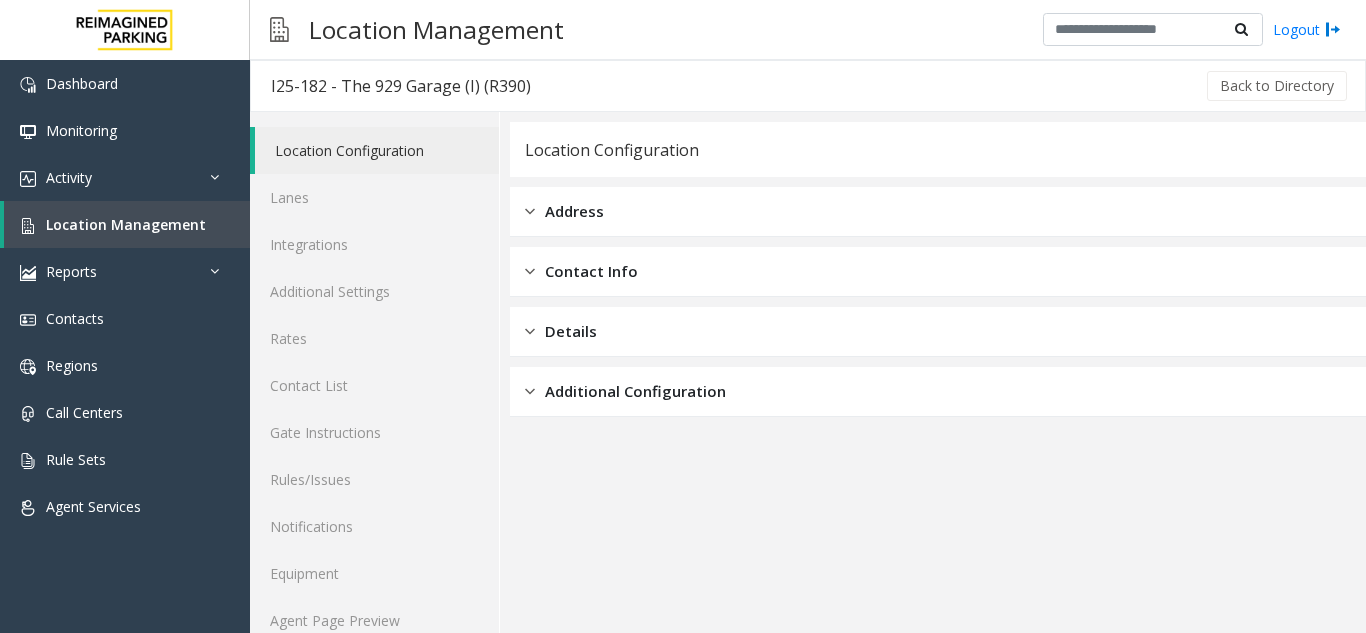 scroll, scrollTop: 26, scrollLeft: 0, axis: vertical 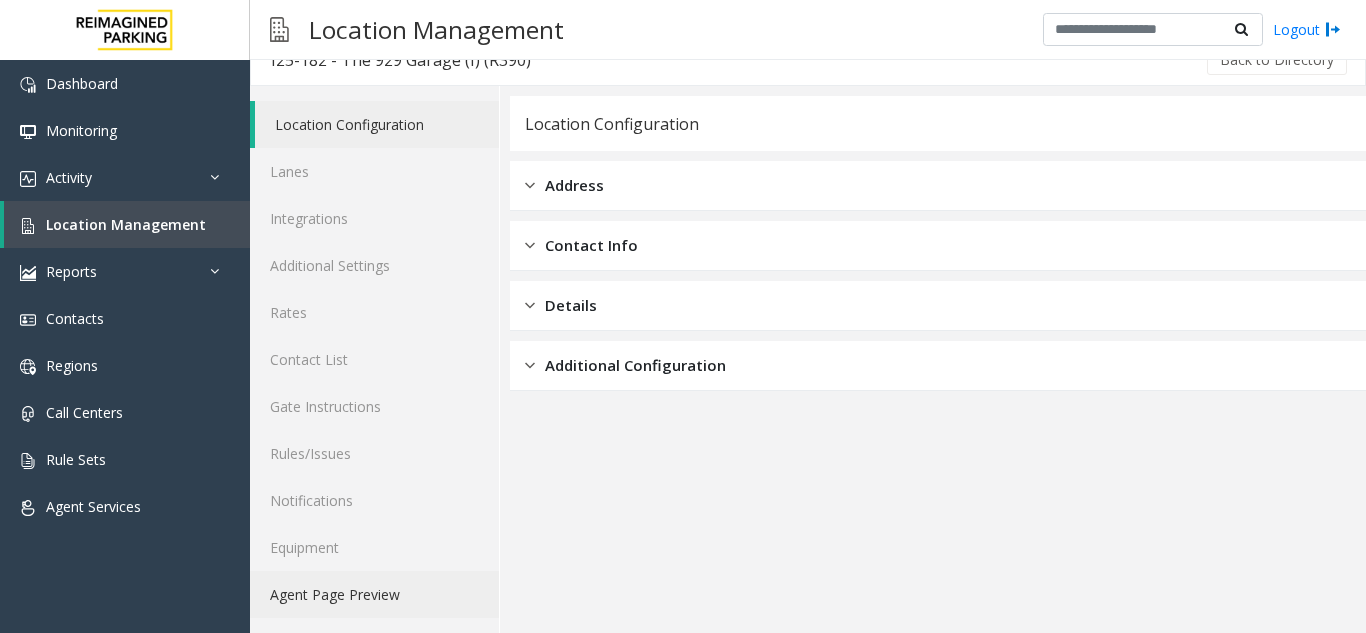 click on "Agent Page Preview" 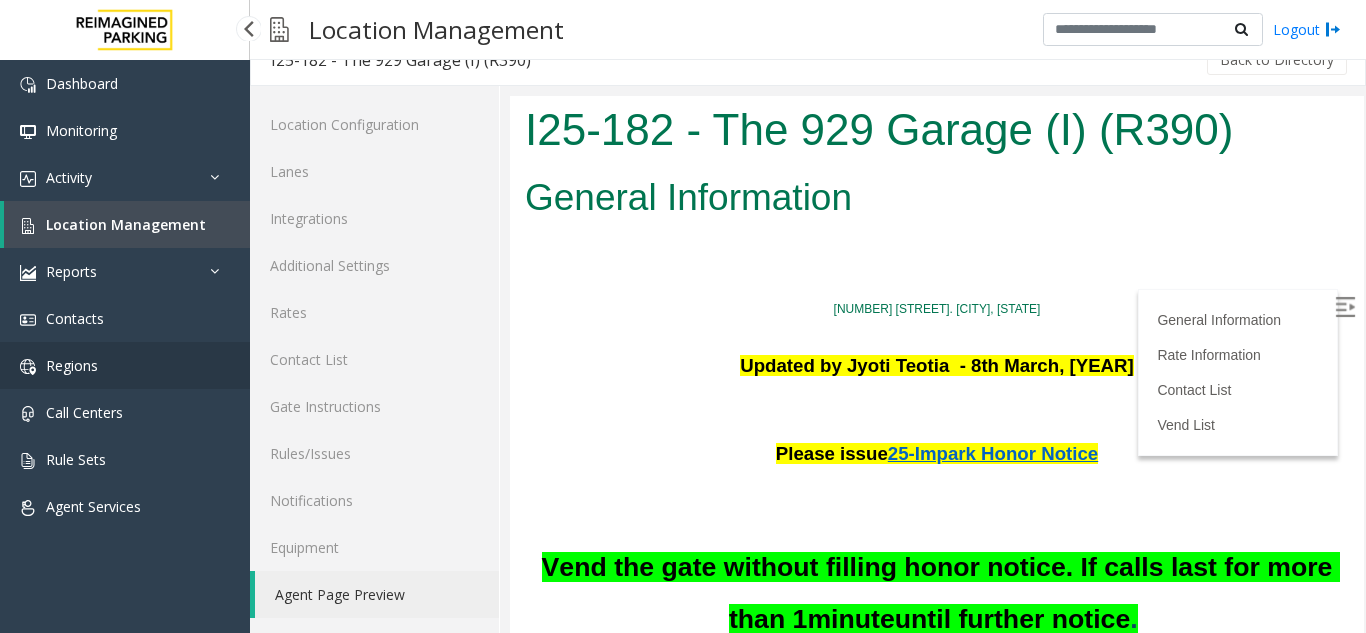 scroll, scrollTop: 0, scrollLeft: 0, axis: both 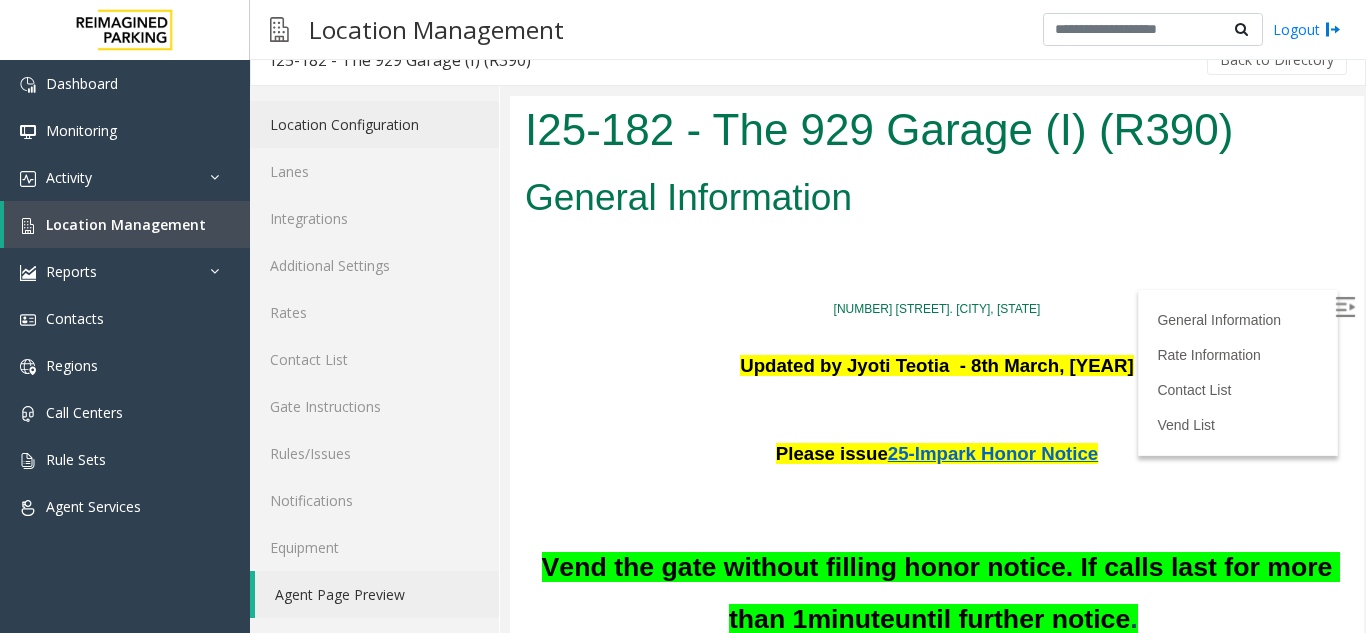 click on "Location Configuration" 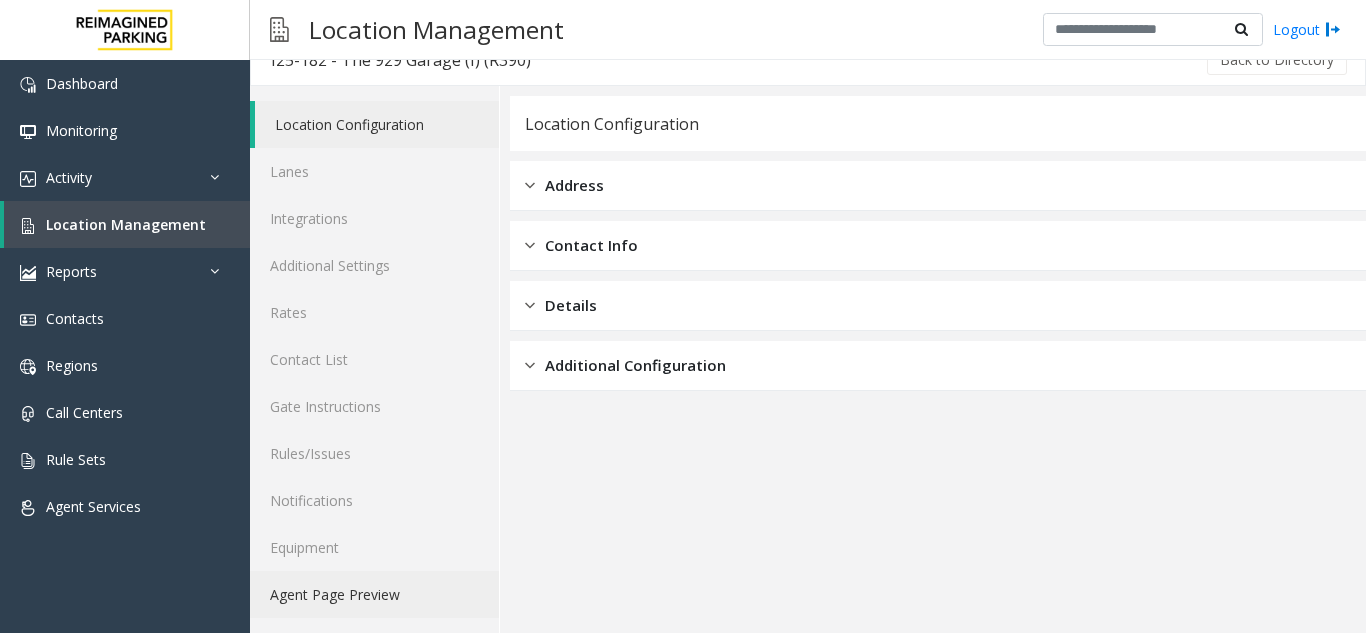 click on "Agent Page Preview" 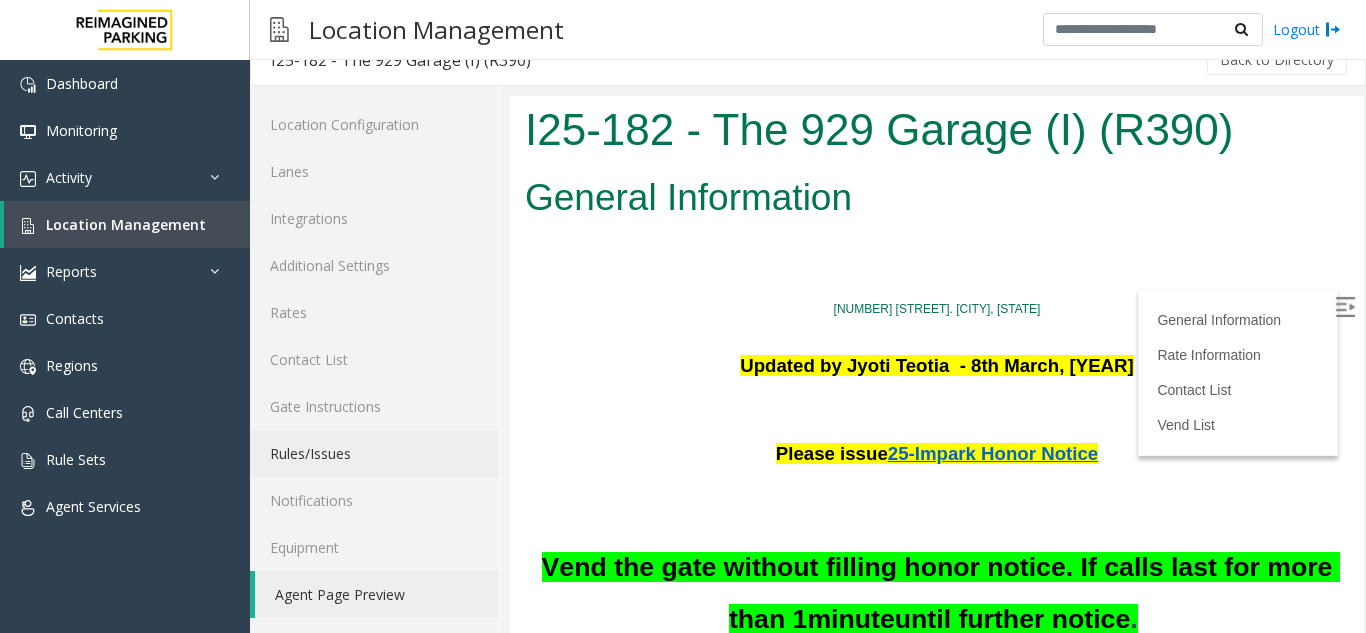 scroll, scrollTop: 0, scrollLeft: 0, axis: both 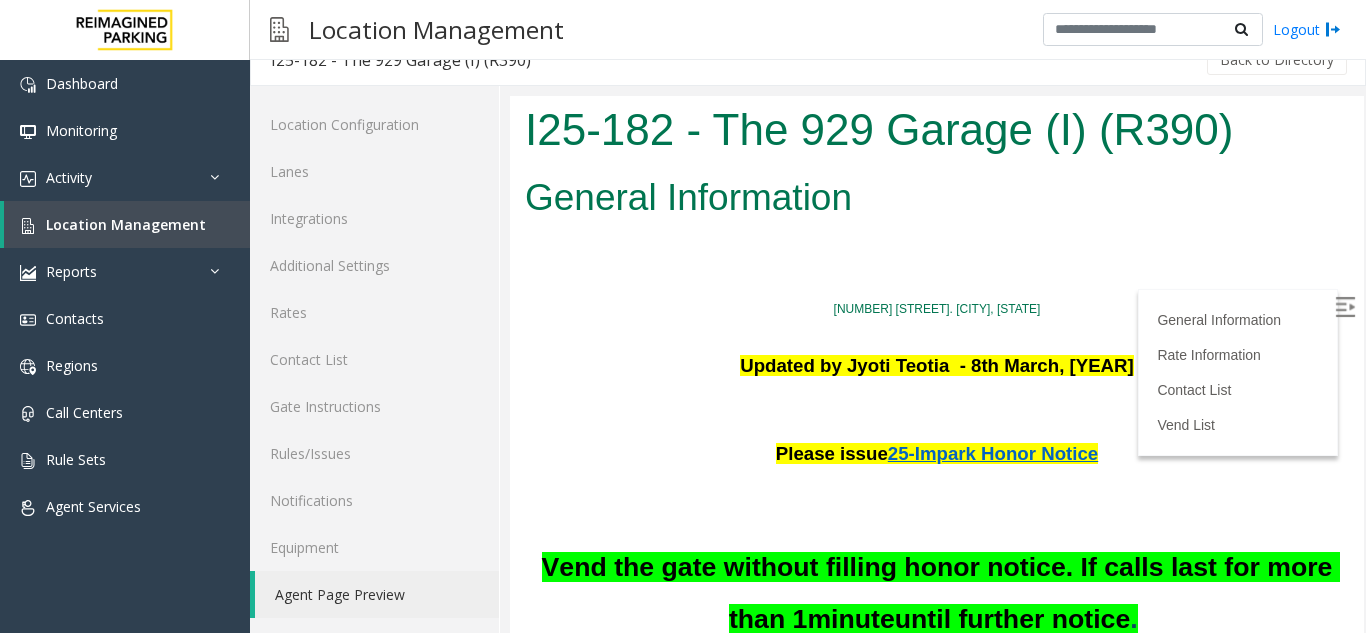 click at bounding box center [1345, 307] 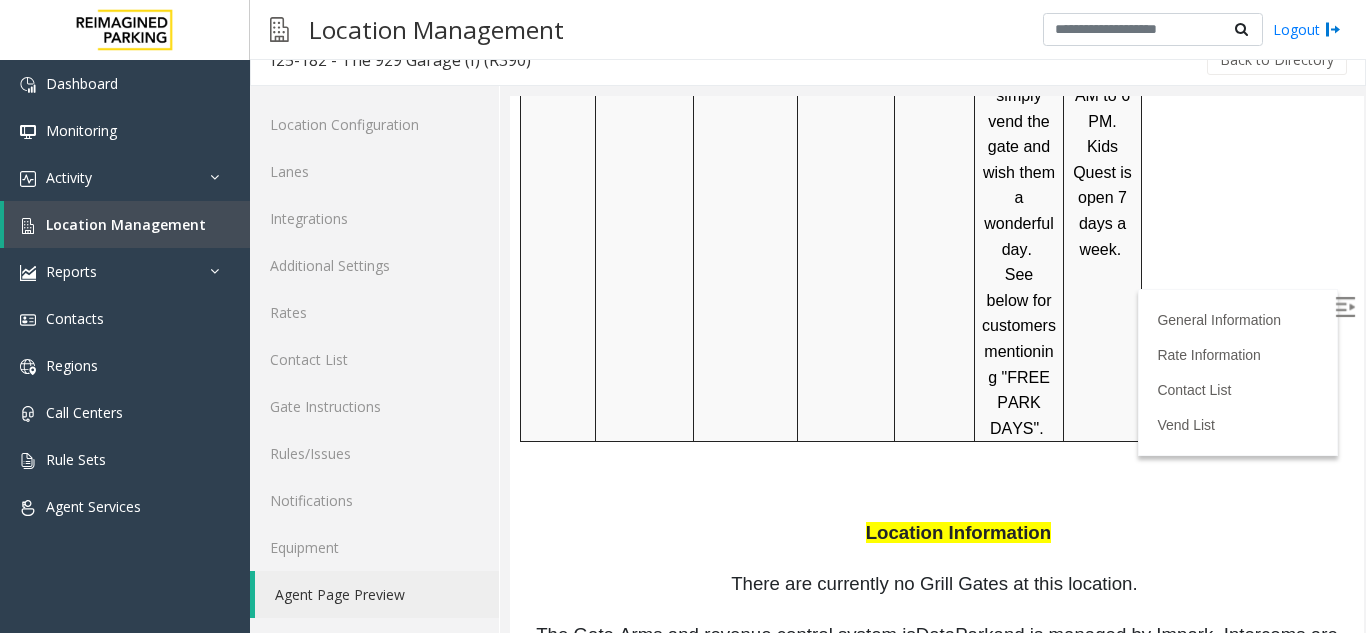 scroll, scrollTop: 2800, scrollLeft: 0, axis: vertical 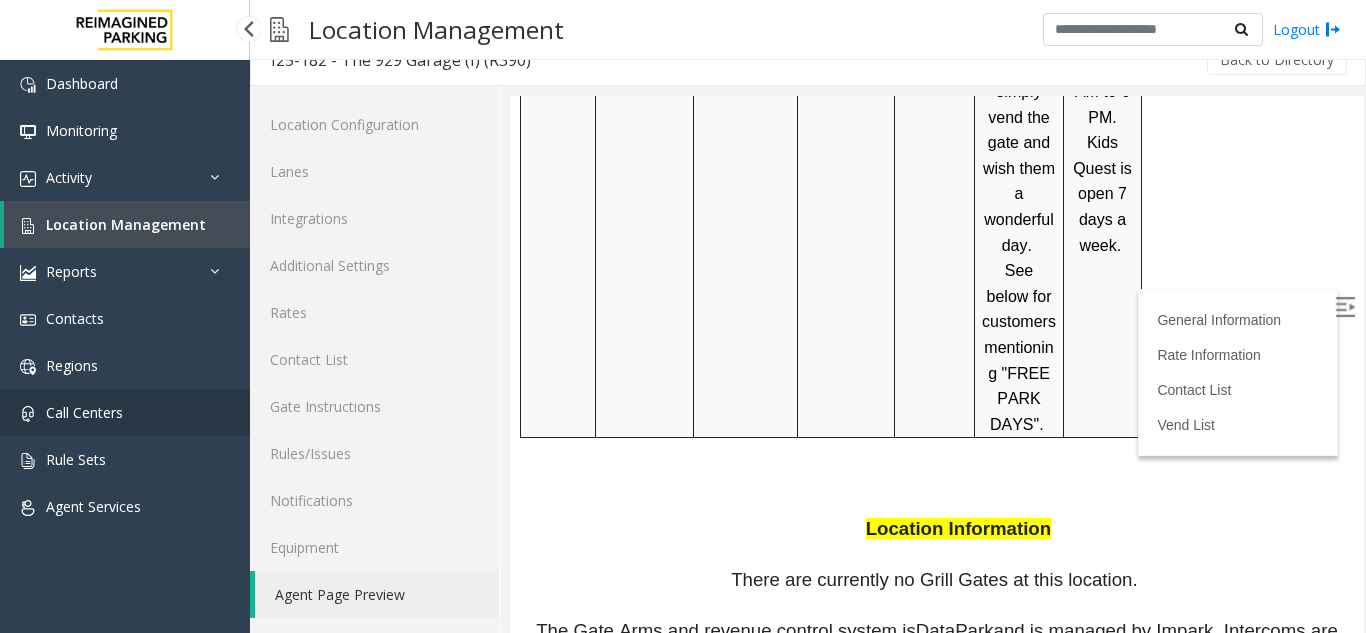 click on "Call Centers" at bounding box center (125, 412) 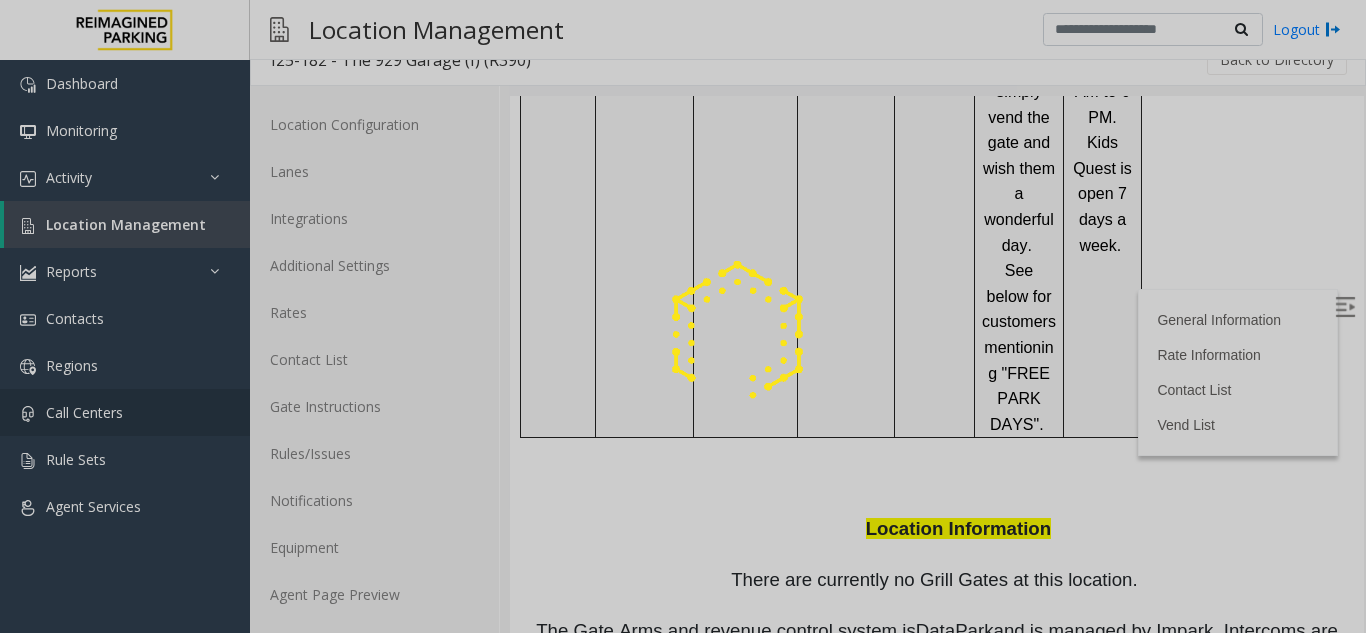 scroll, scrollTop: 0, scrollLeft: 0, axis: both 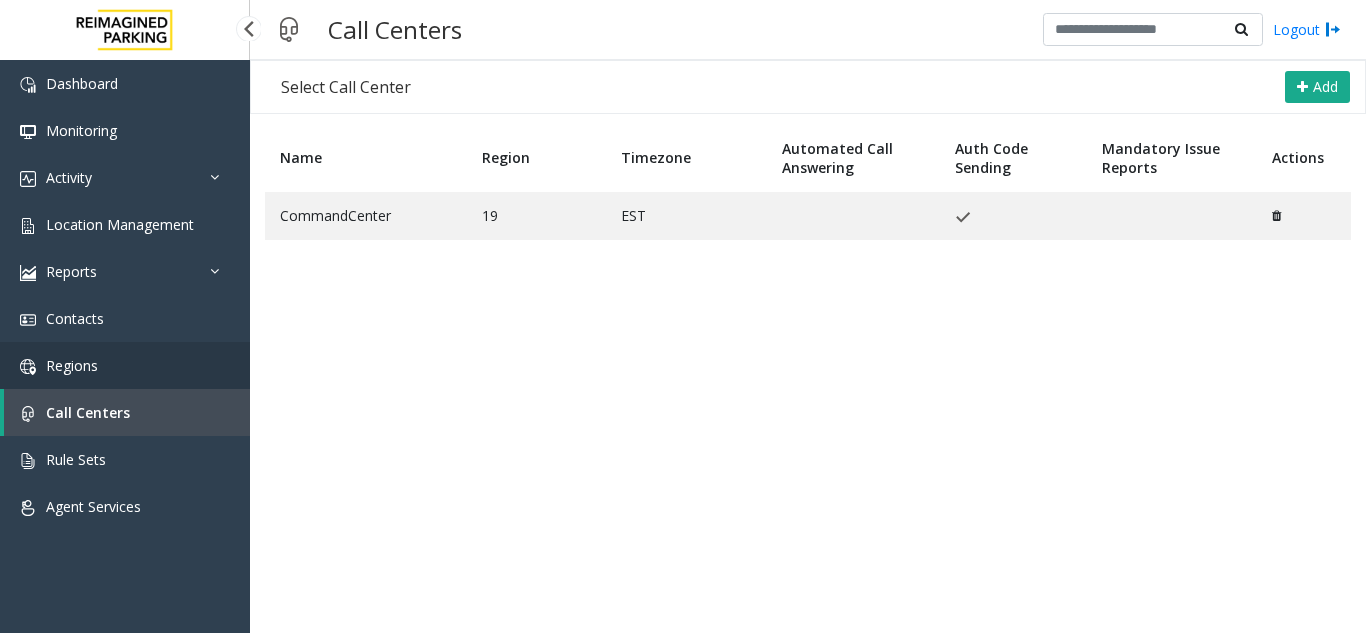 click on "Regions" at bounding box center (125, 365) 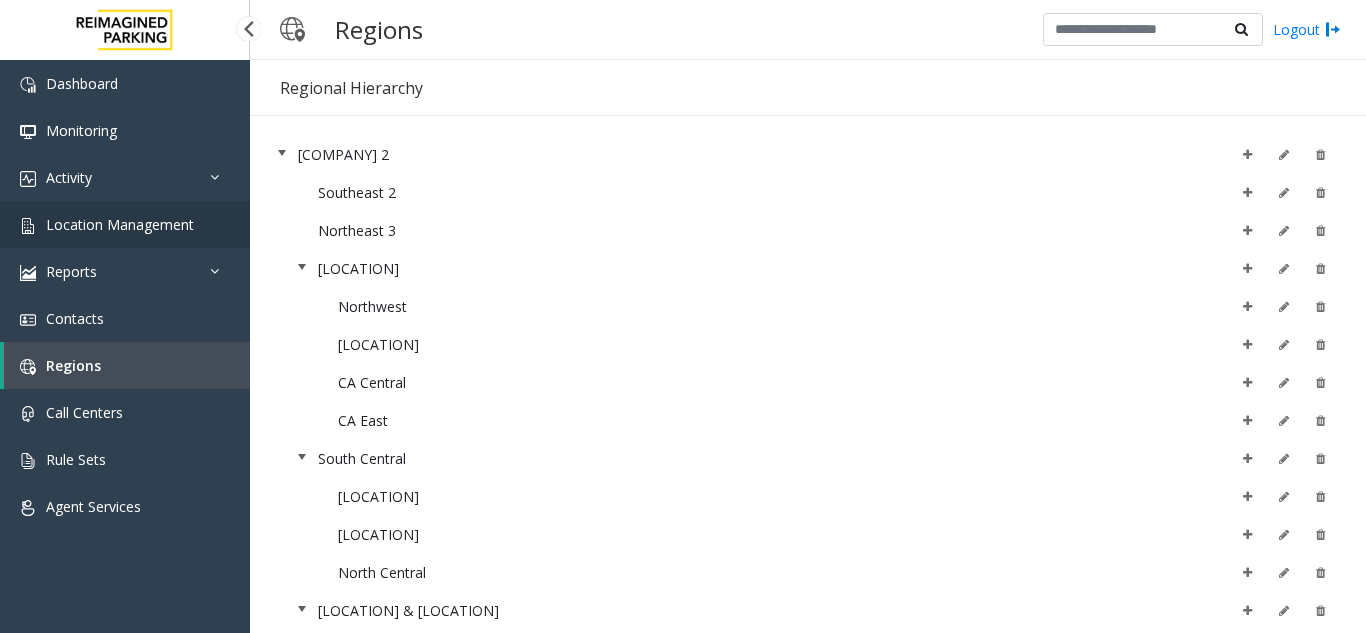 click on "Location Management" at bounding box center [125, 224] 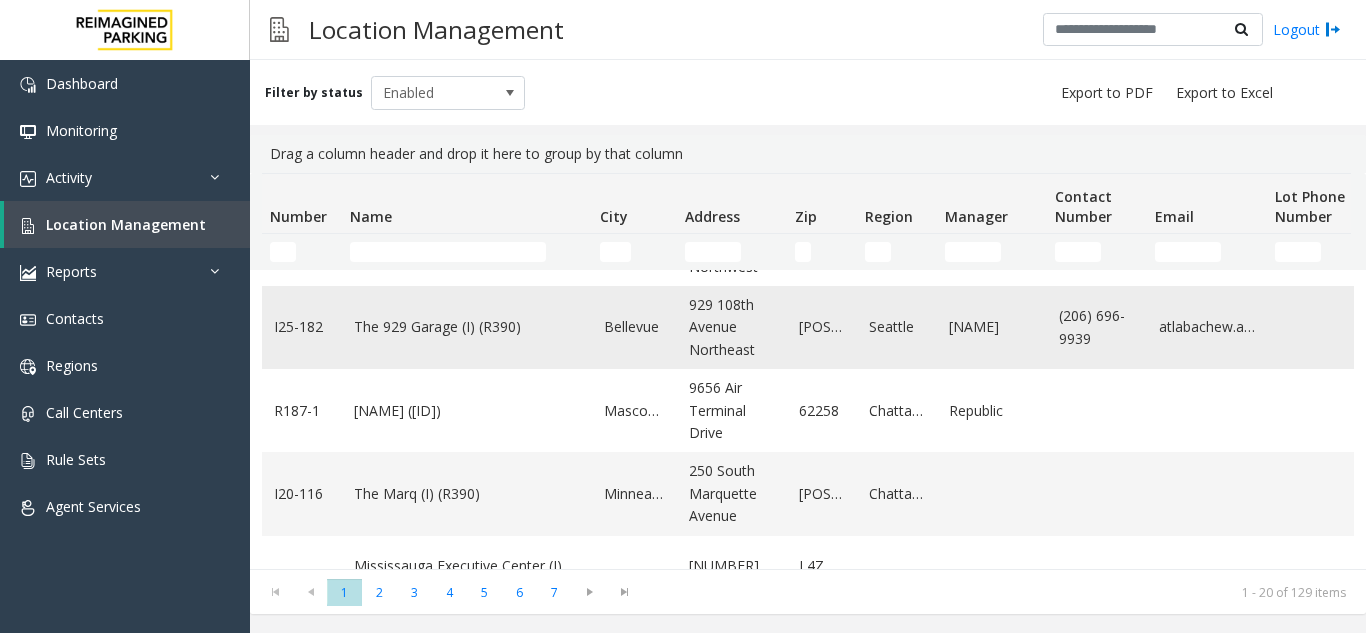 scroll, scrollTop: 900, scrollLeft: 0, axis: vertical 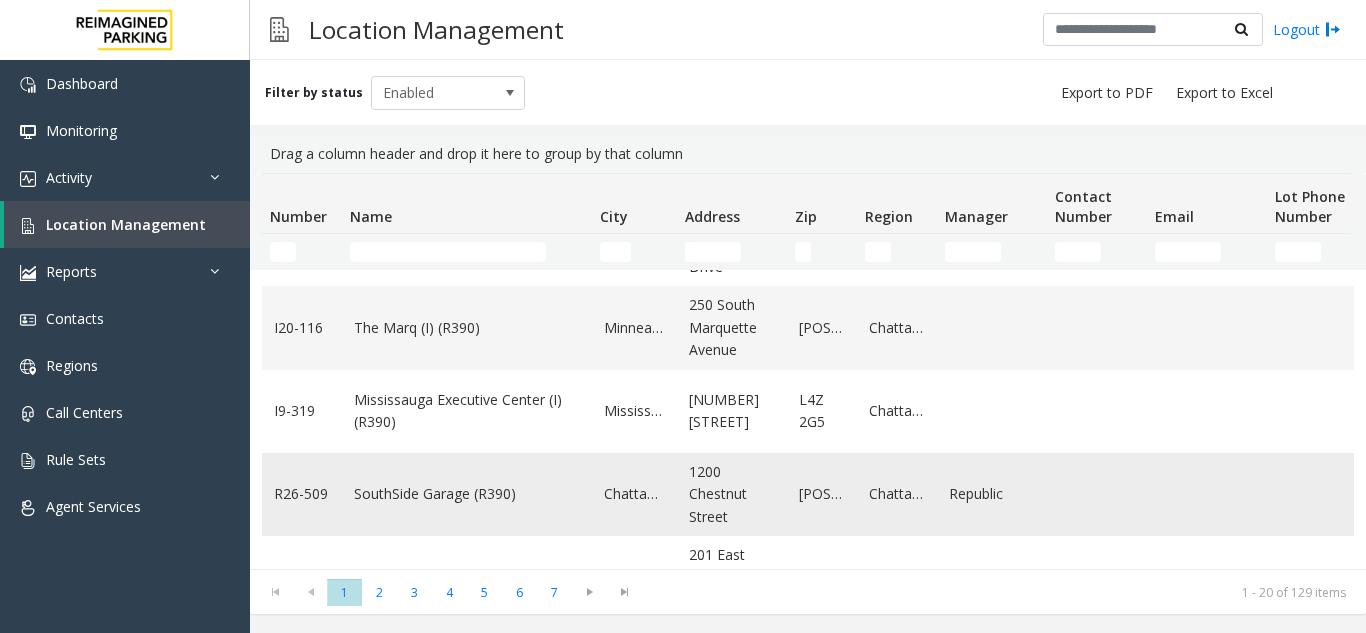 click on "SouthSide Garage (R390)" 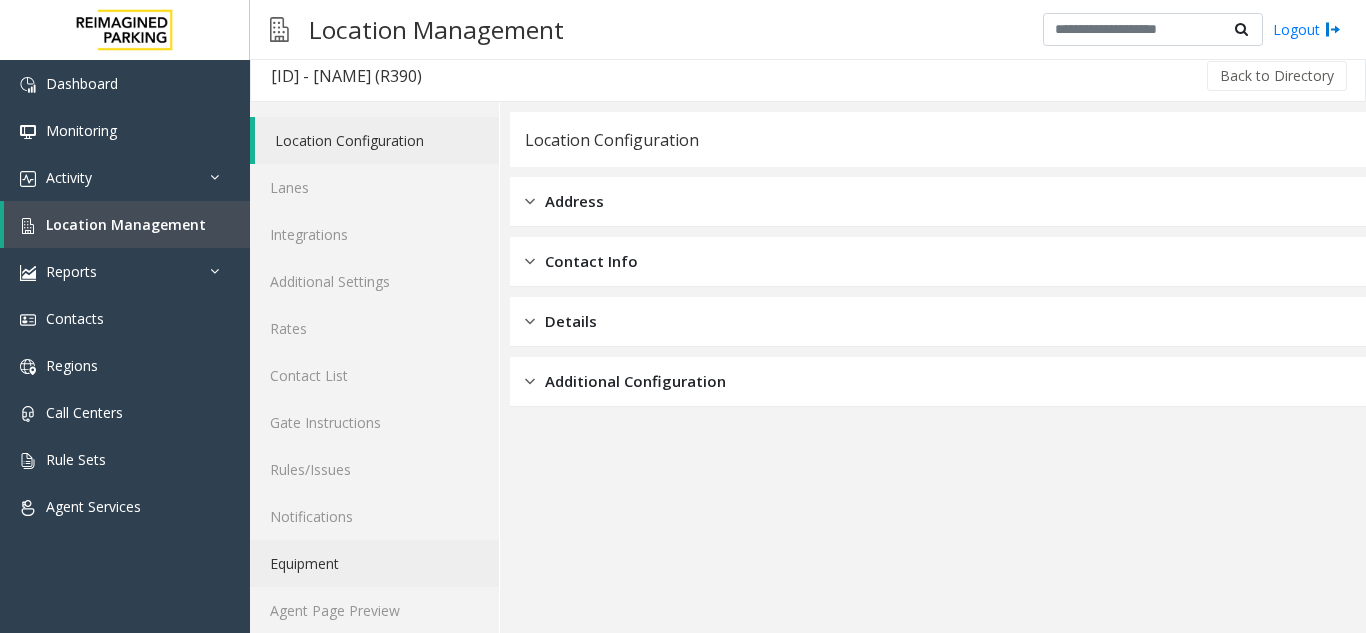 scroll, scrollTop: 26, scrollLeft: 0, axis: vertical 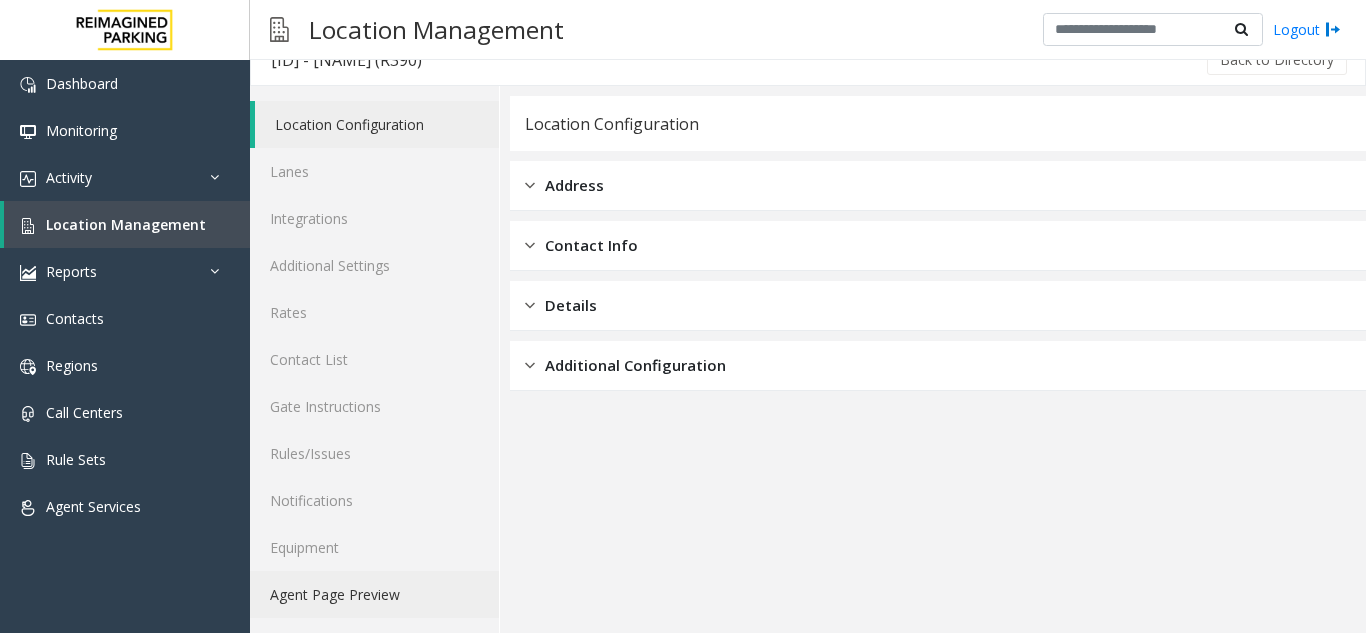click on "Agent Page Preview" 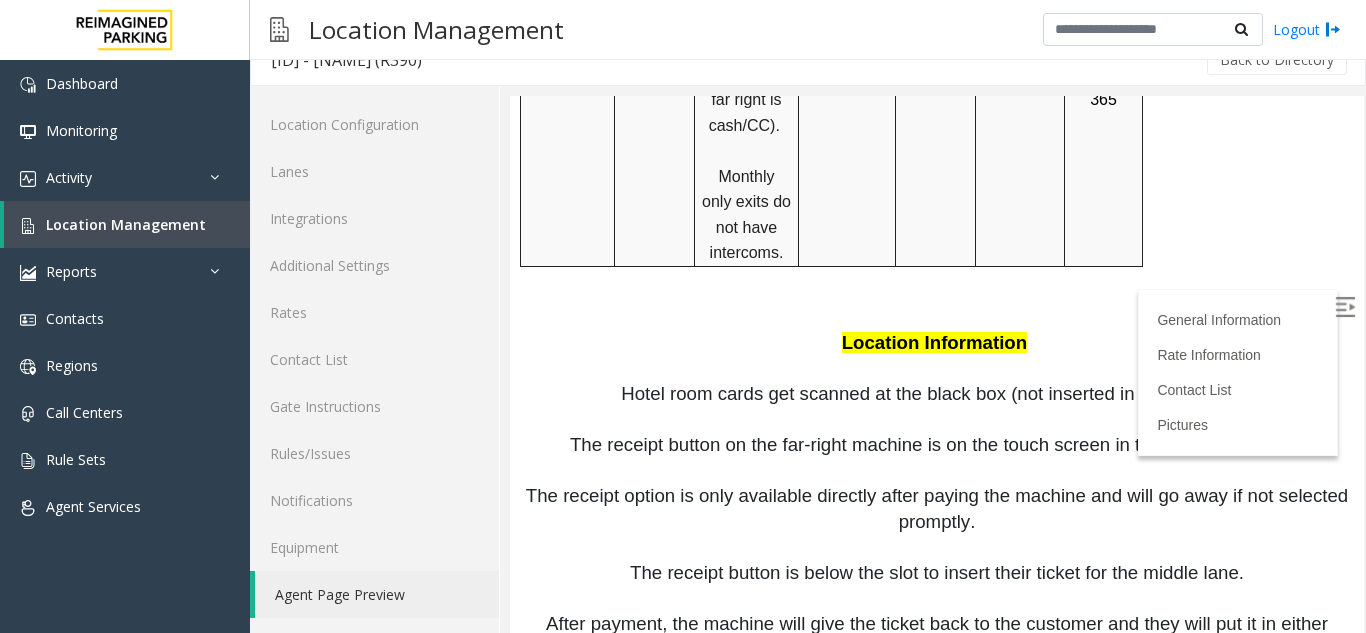 scroll, scrollTop: 2500, scrollLeft: 0, axis: vertical 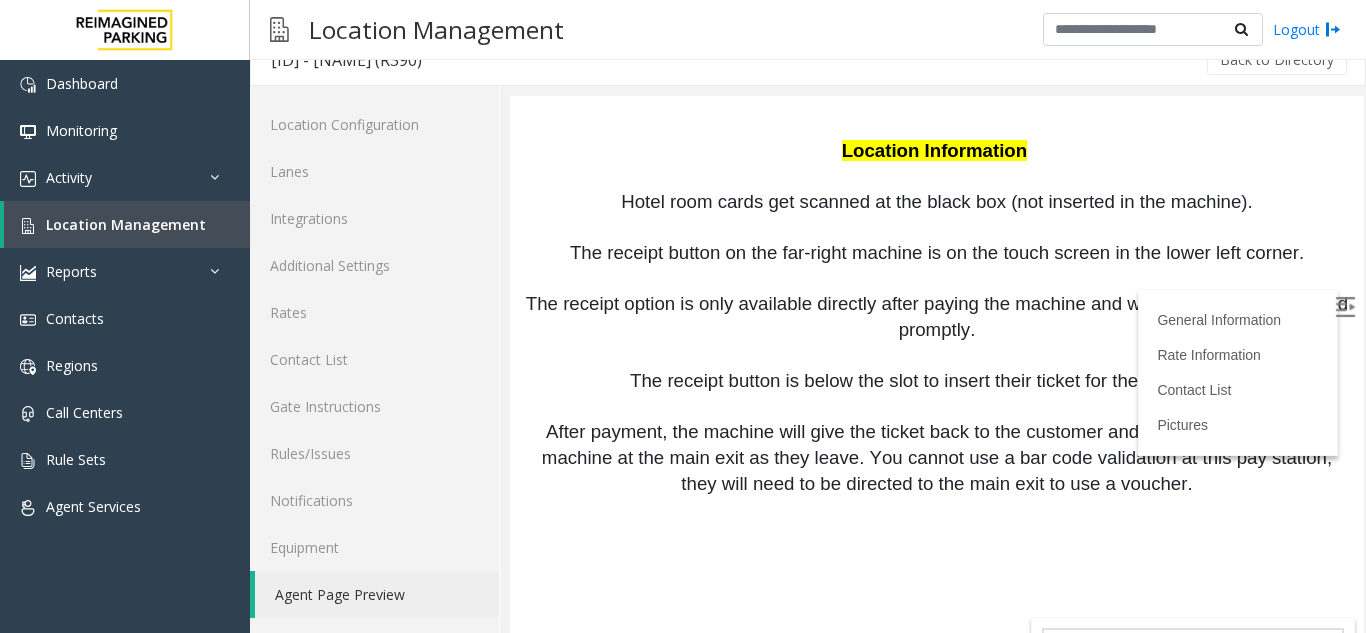 click at bounding box center (1345, 307) 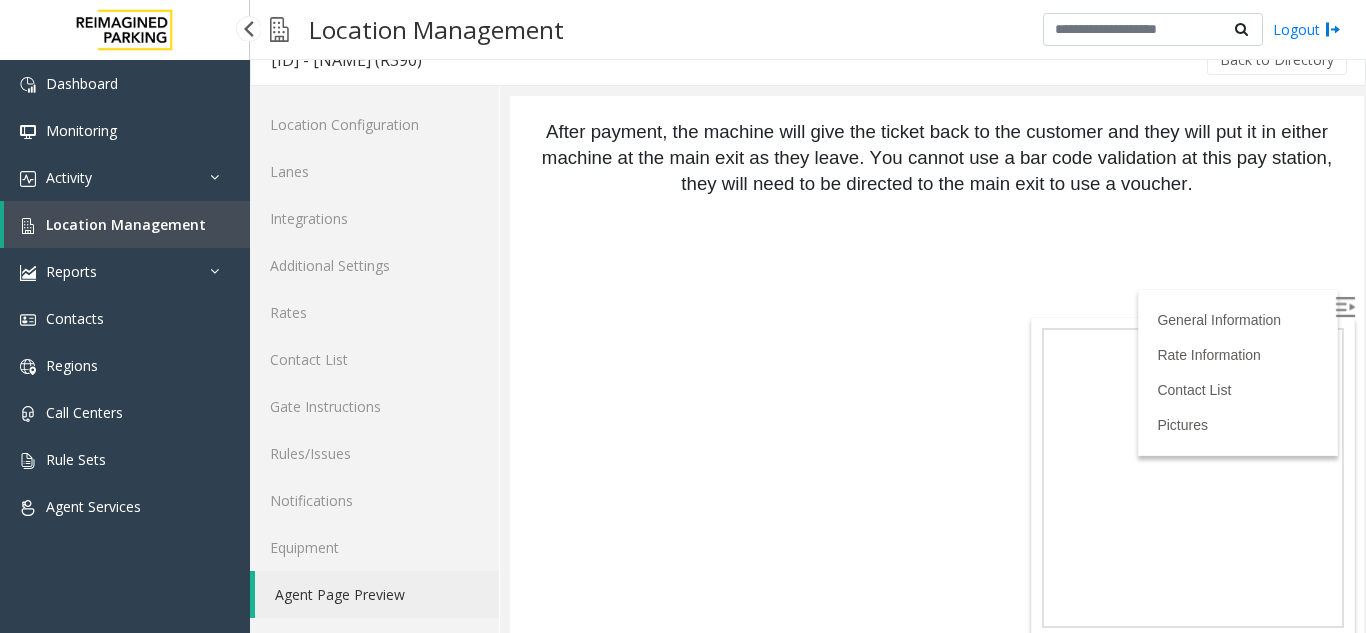 click on "Location Management" at bounding box center [127, 224] 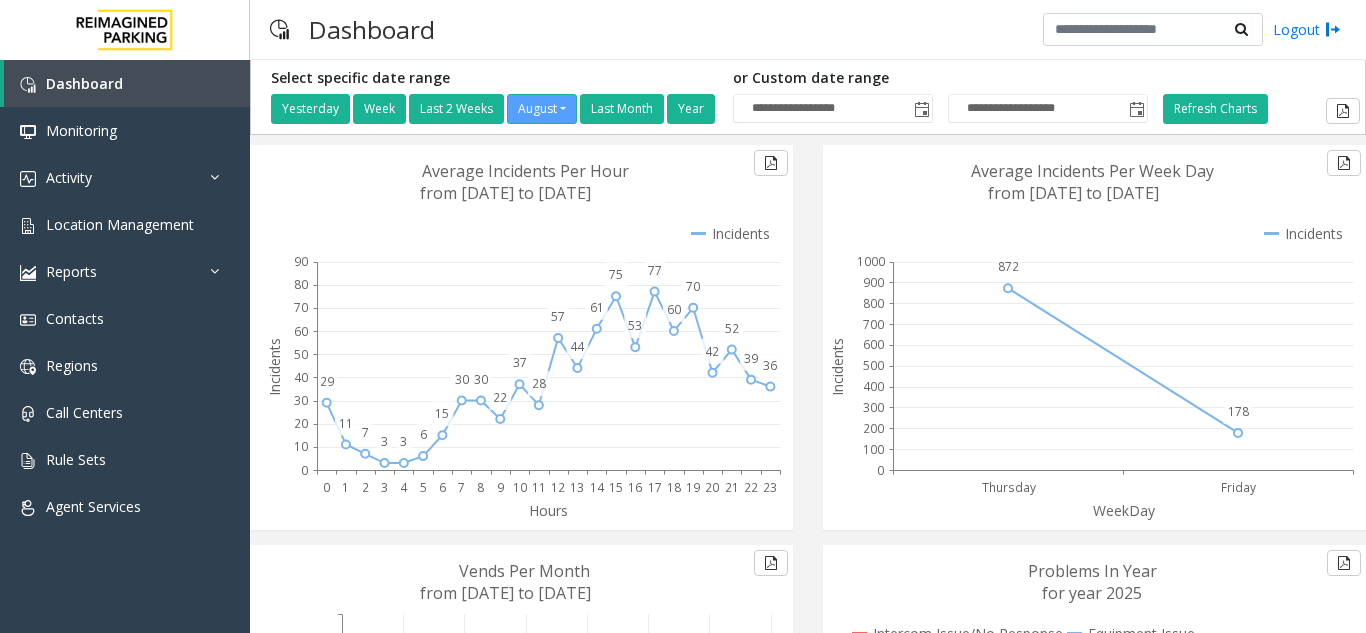 scroll, scrollTop: 0, scrollLeft: 0, axis: both 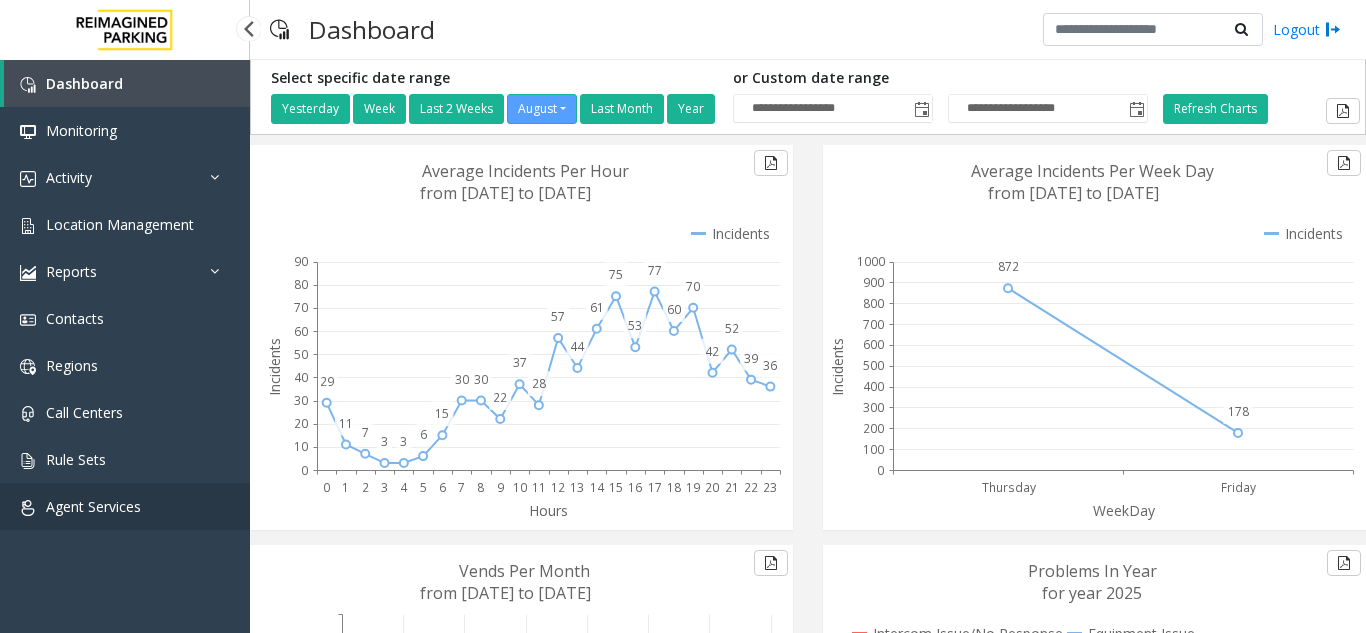 click on "Agent Services" at bounding box center (125, 506) 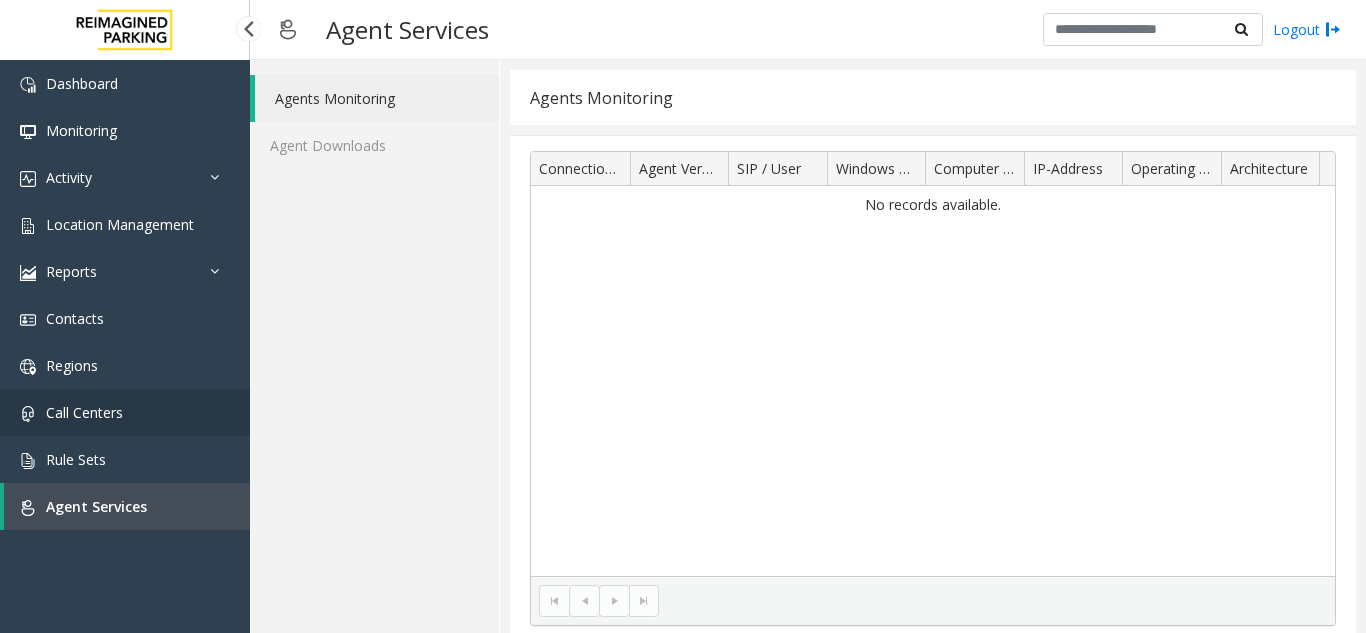 click on "Call Centers" at bounding box center [125, 412] 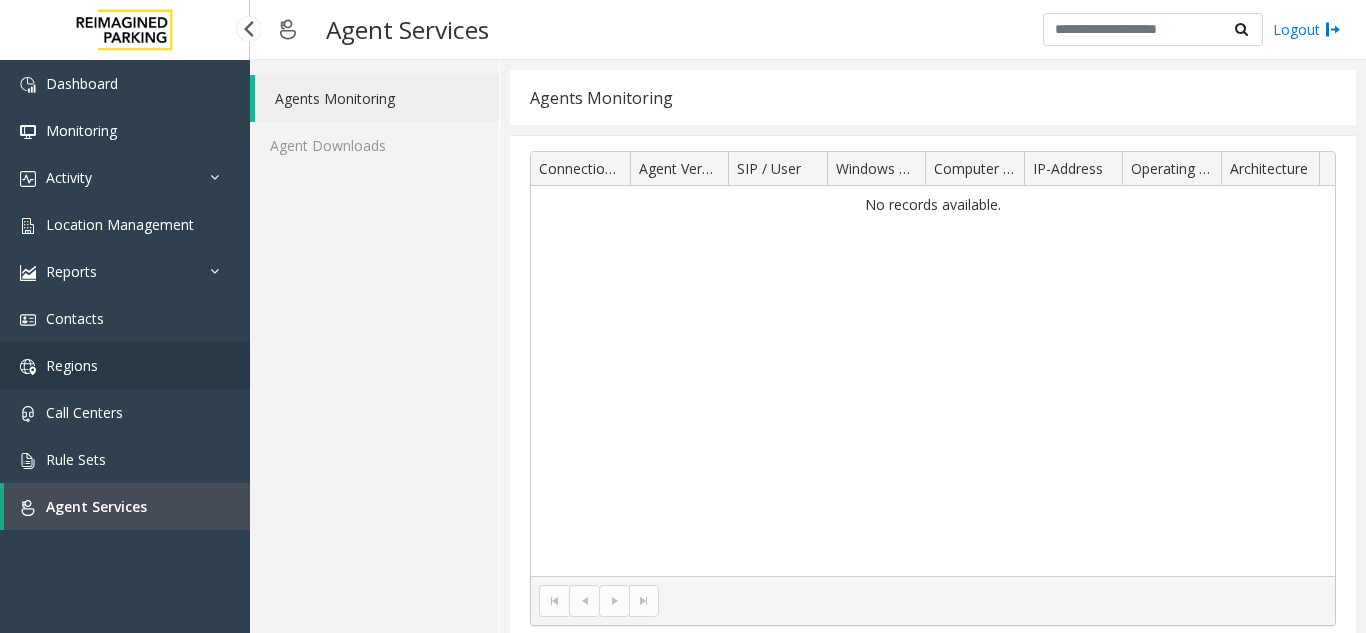 click on "Regions" at bounding box center (125, 365) 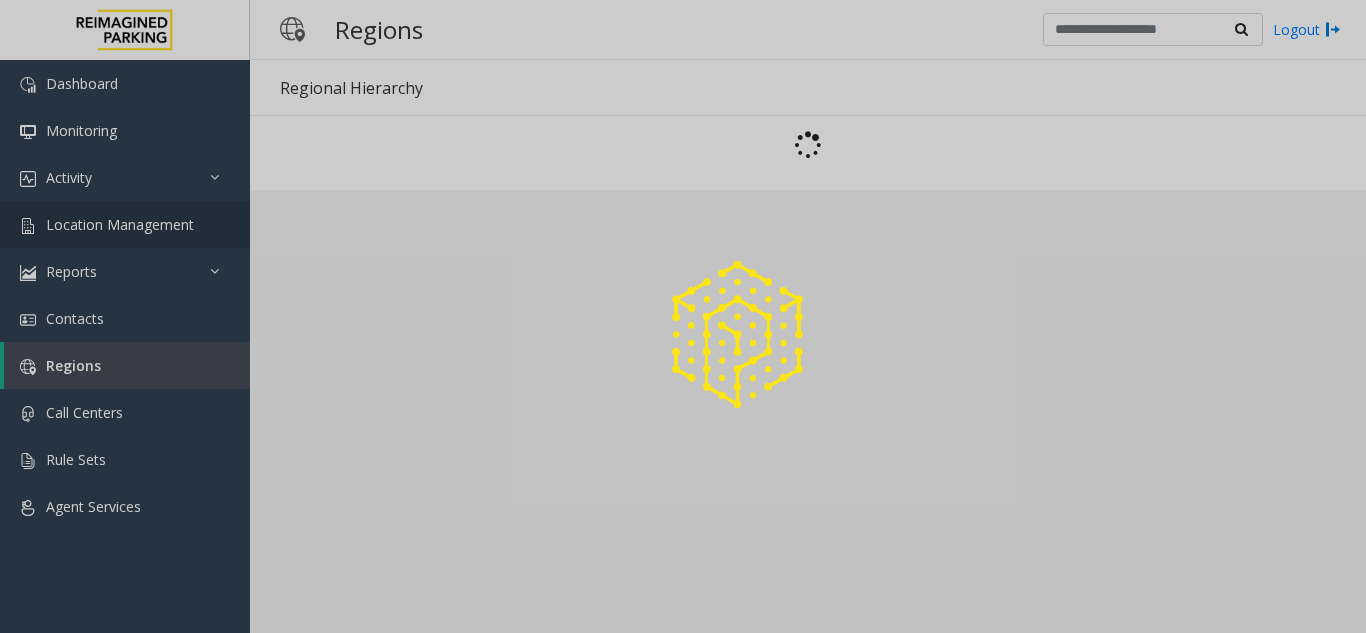 click on "Location Management" at bounding box center [120, 224] 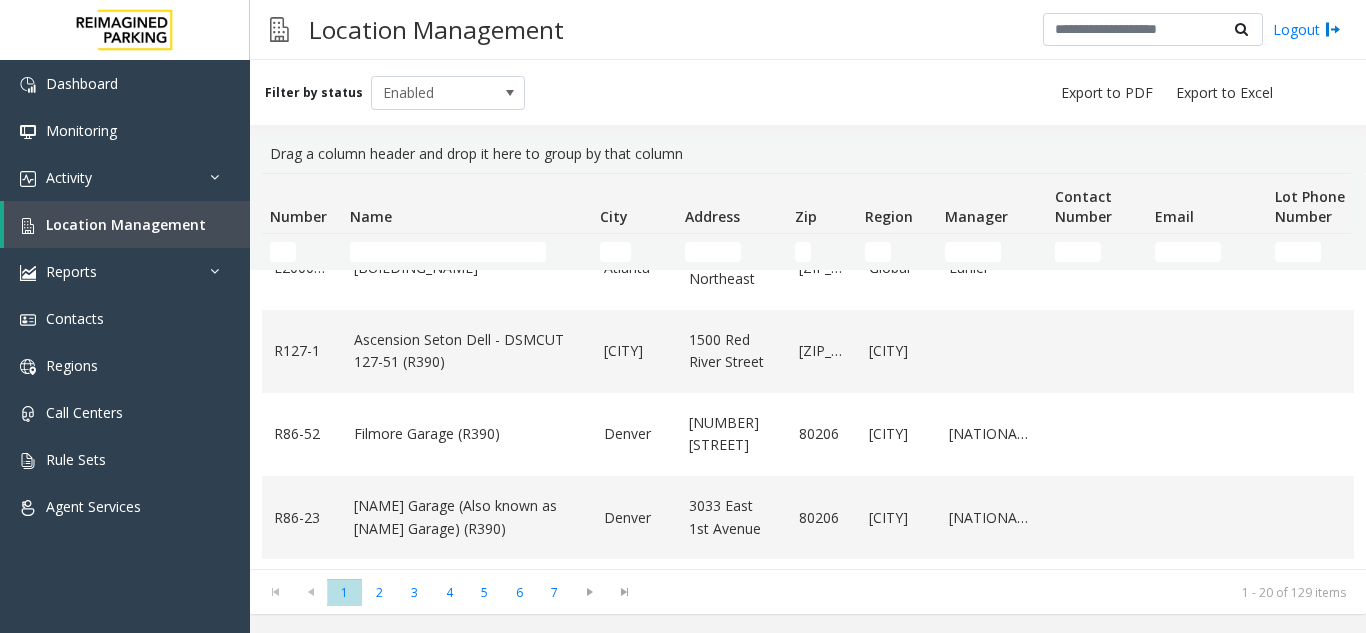 scroll, scrollTop: 400, scrollLeft: 0, axis: vertical 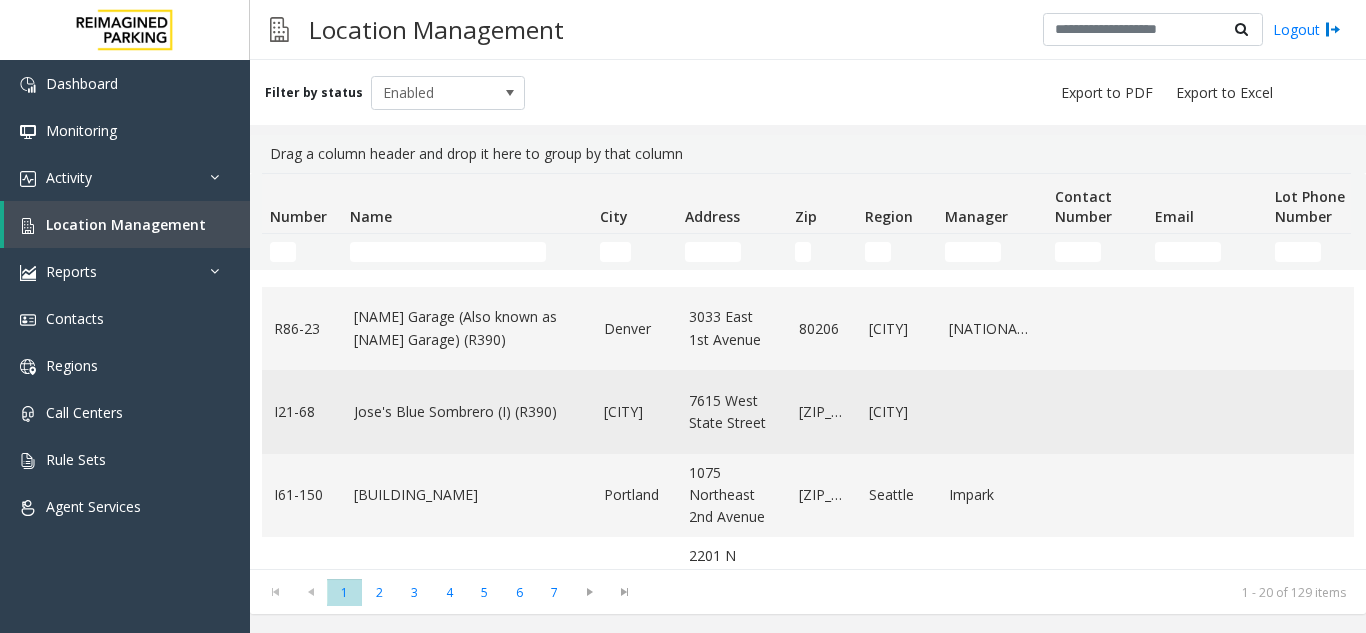 click on "Jose's Blue Sombrero (I) (R390)" 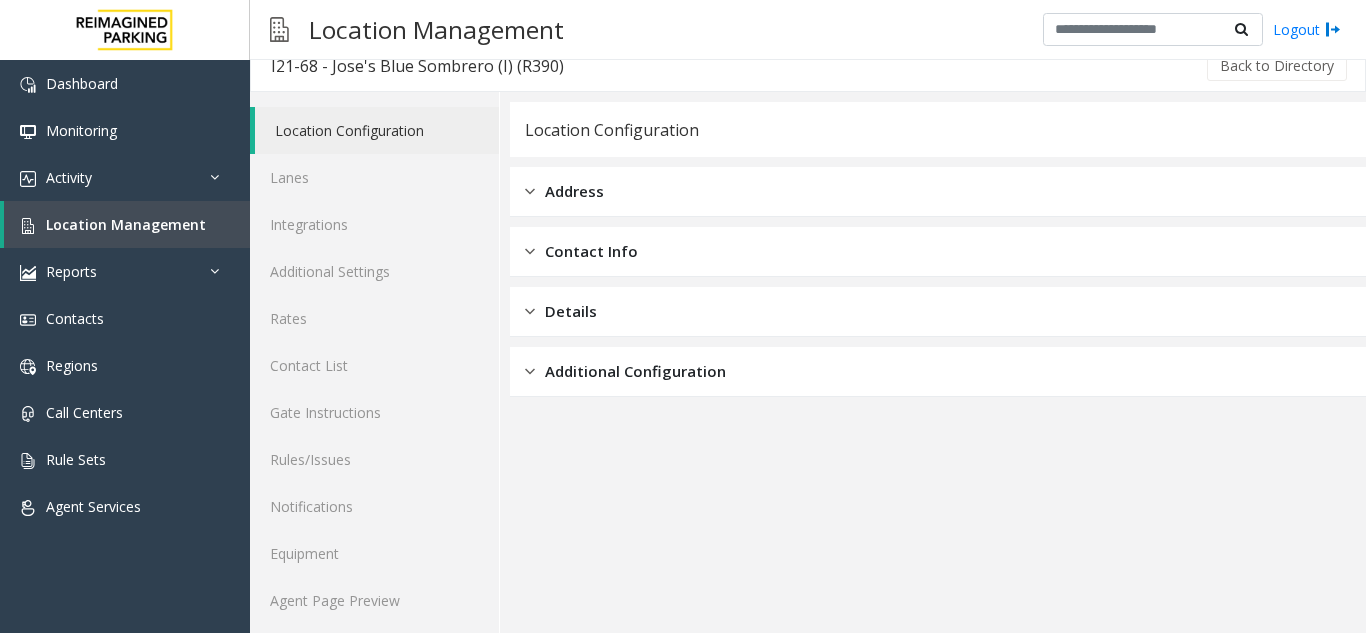scroll, scrollTop: 26, scrollLeft: 0, axis: vertical 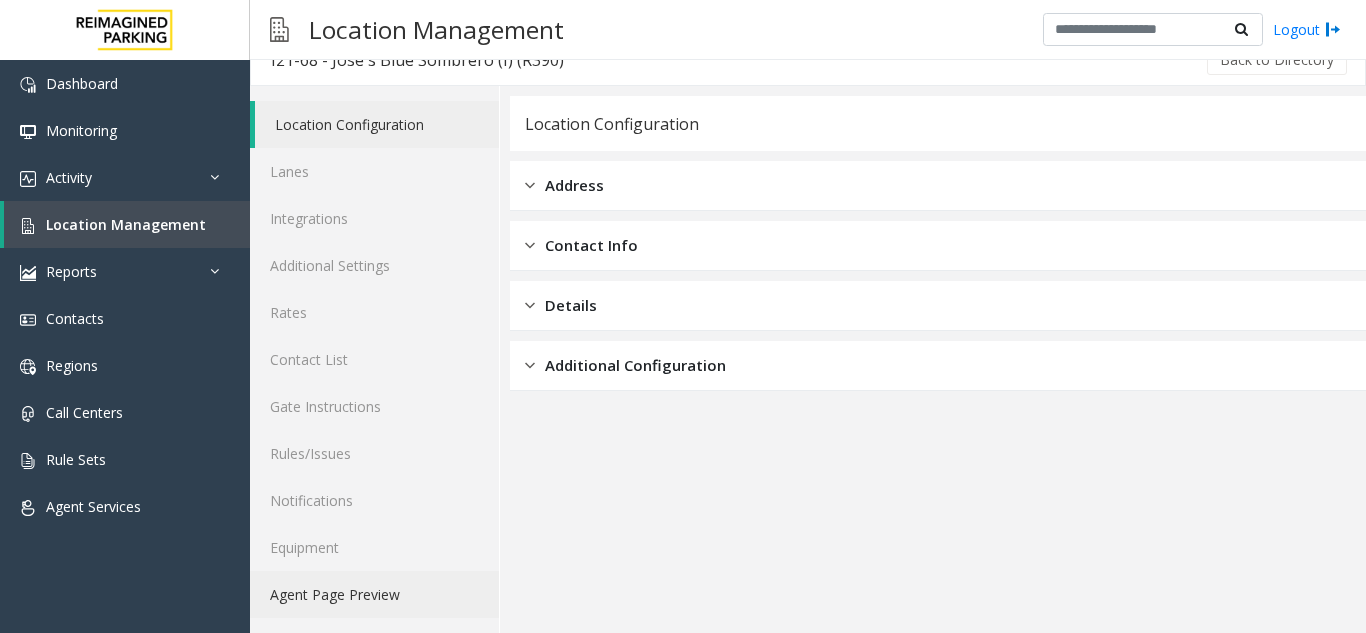 click on "Agent Page Preview" 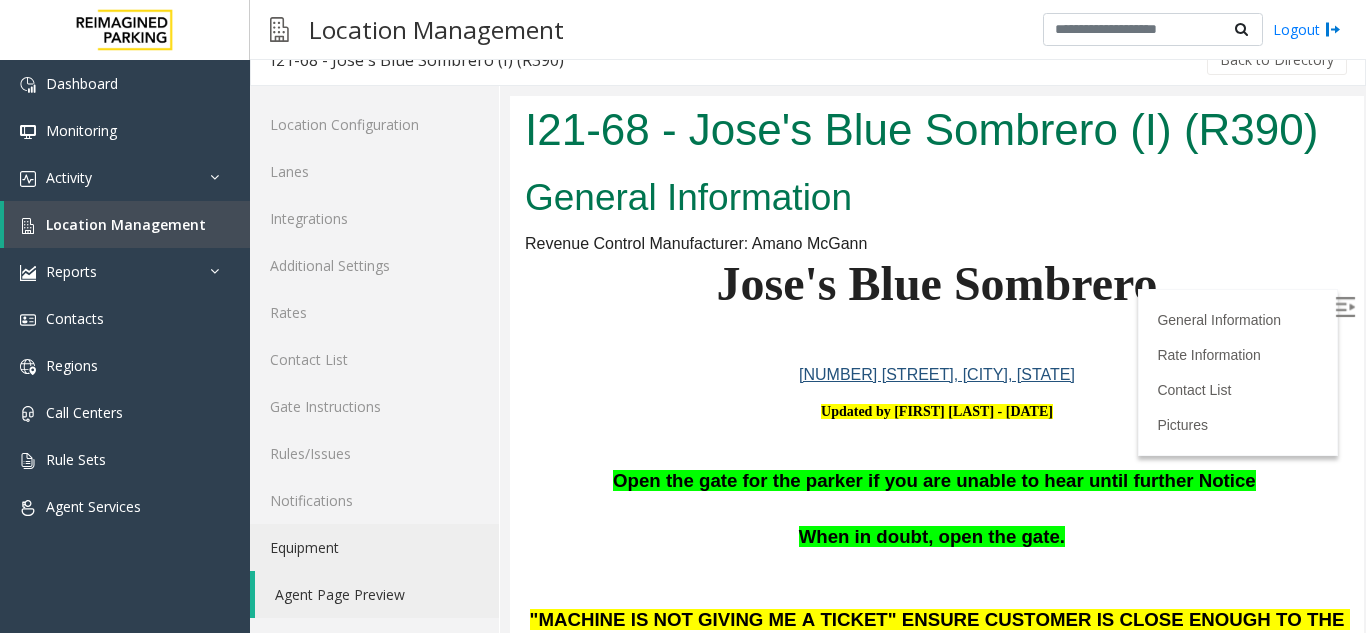 scroll, scrollTop: 0, scrollLeft: 0, axis: both 